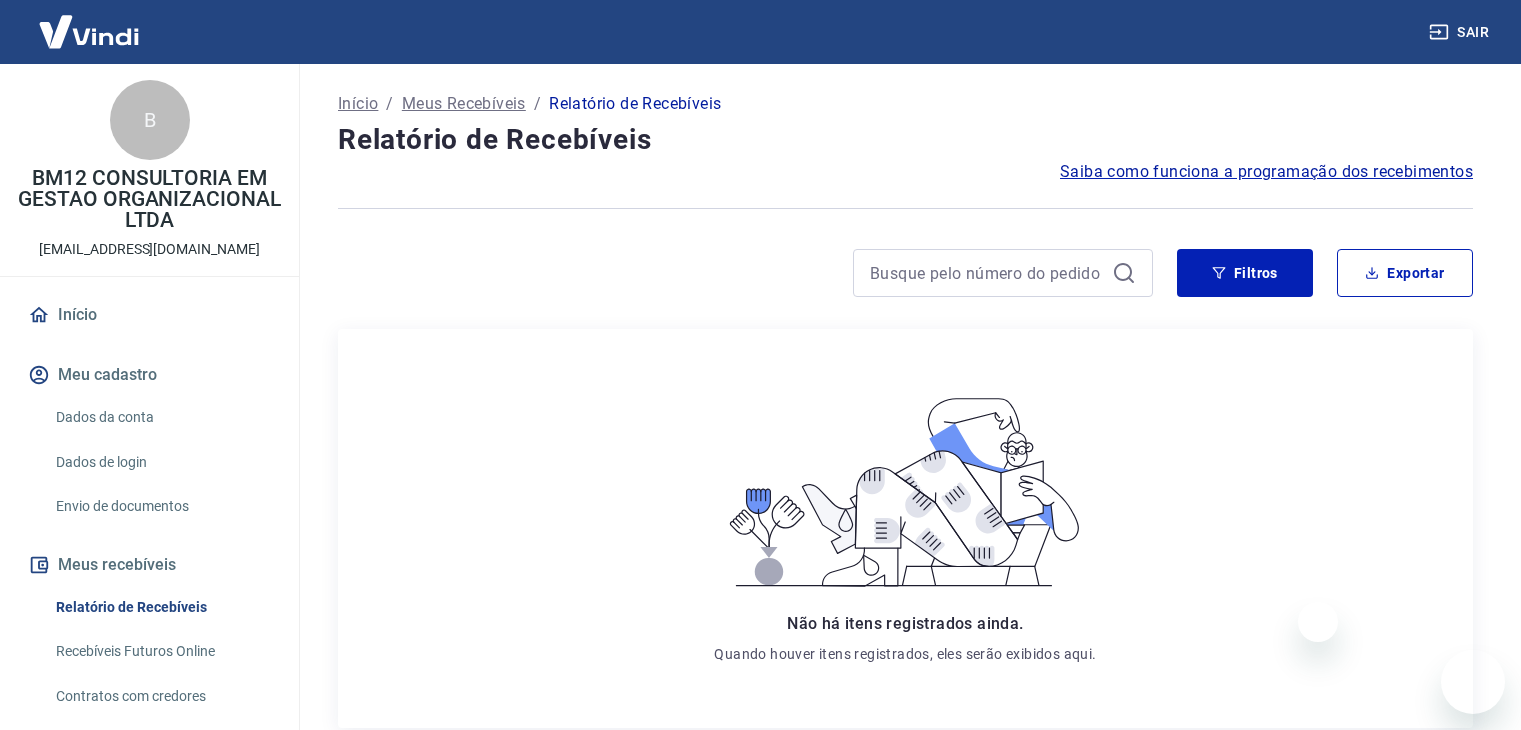 scroll, scrollTop: 0, scrollLeft: 0, axis: both 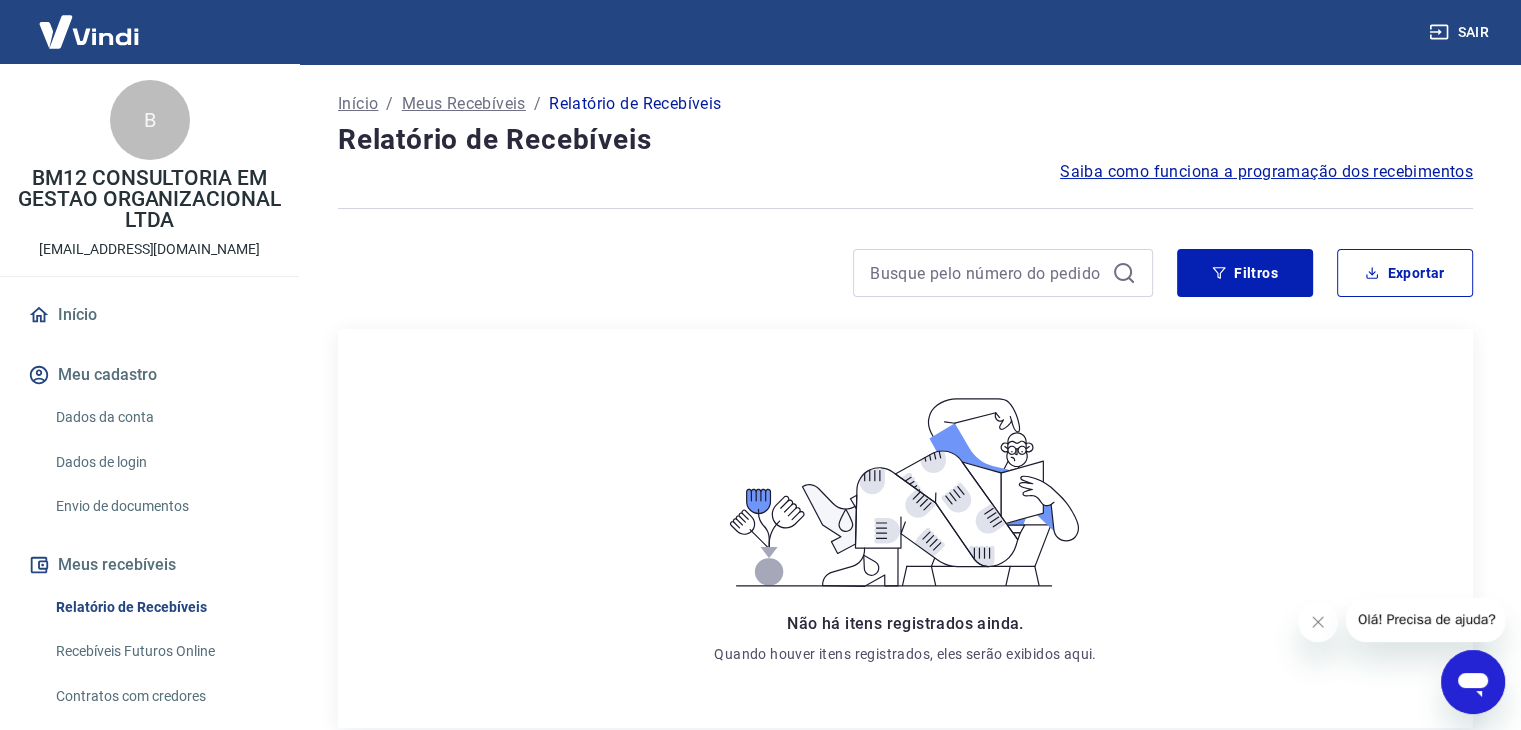 click on "Relatório de Recebíveis" at bounding box center (161, 607) 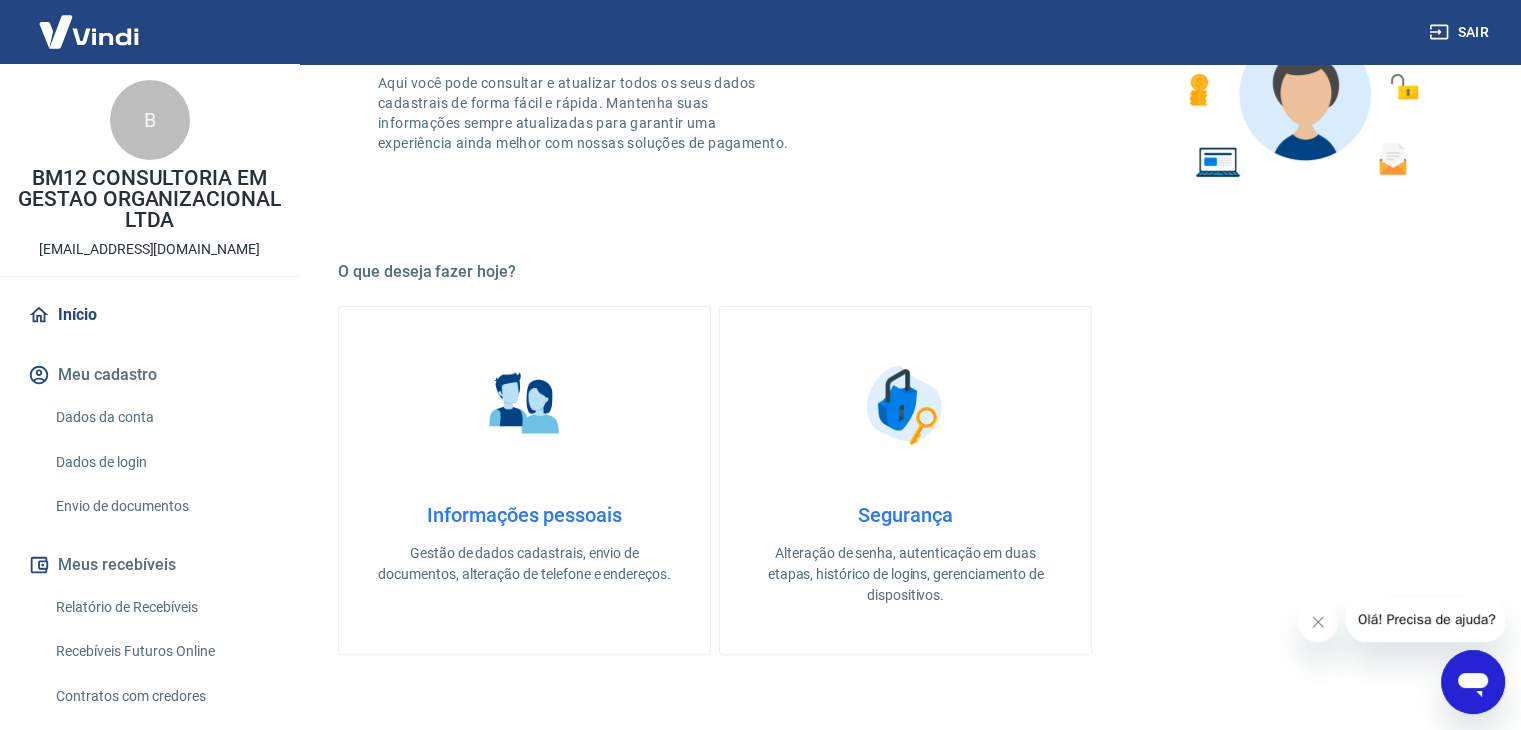 scroll, scrollTop: 500, scrollLeft: 0, axis: vertical 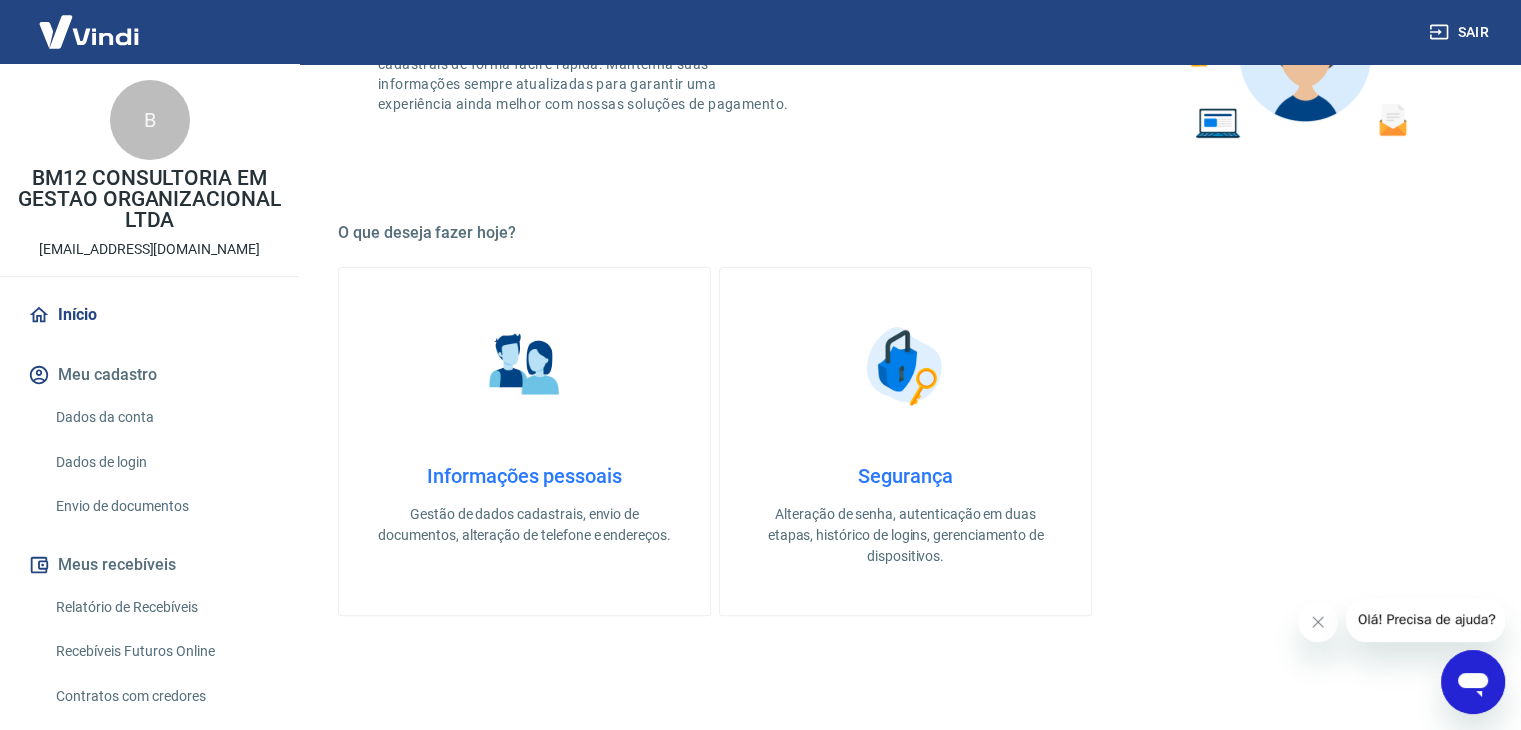 click on "Relatório de Recebíveis" at bounding box center [161, 607] 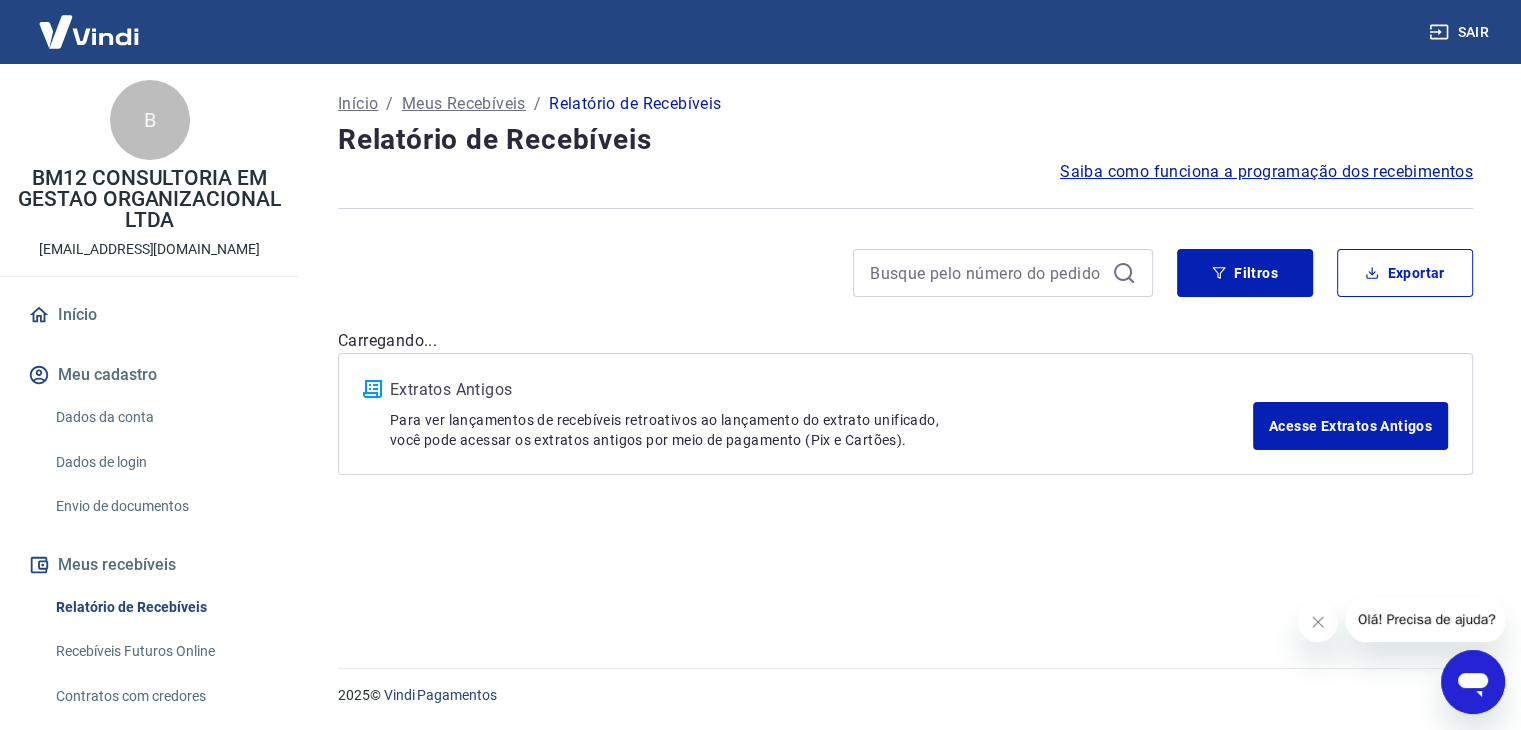 scroll, scrollTop: 0, scrollLeft: 0, axis: both 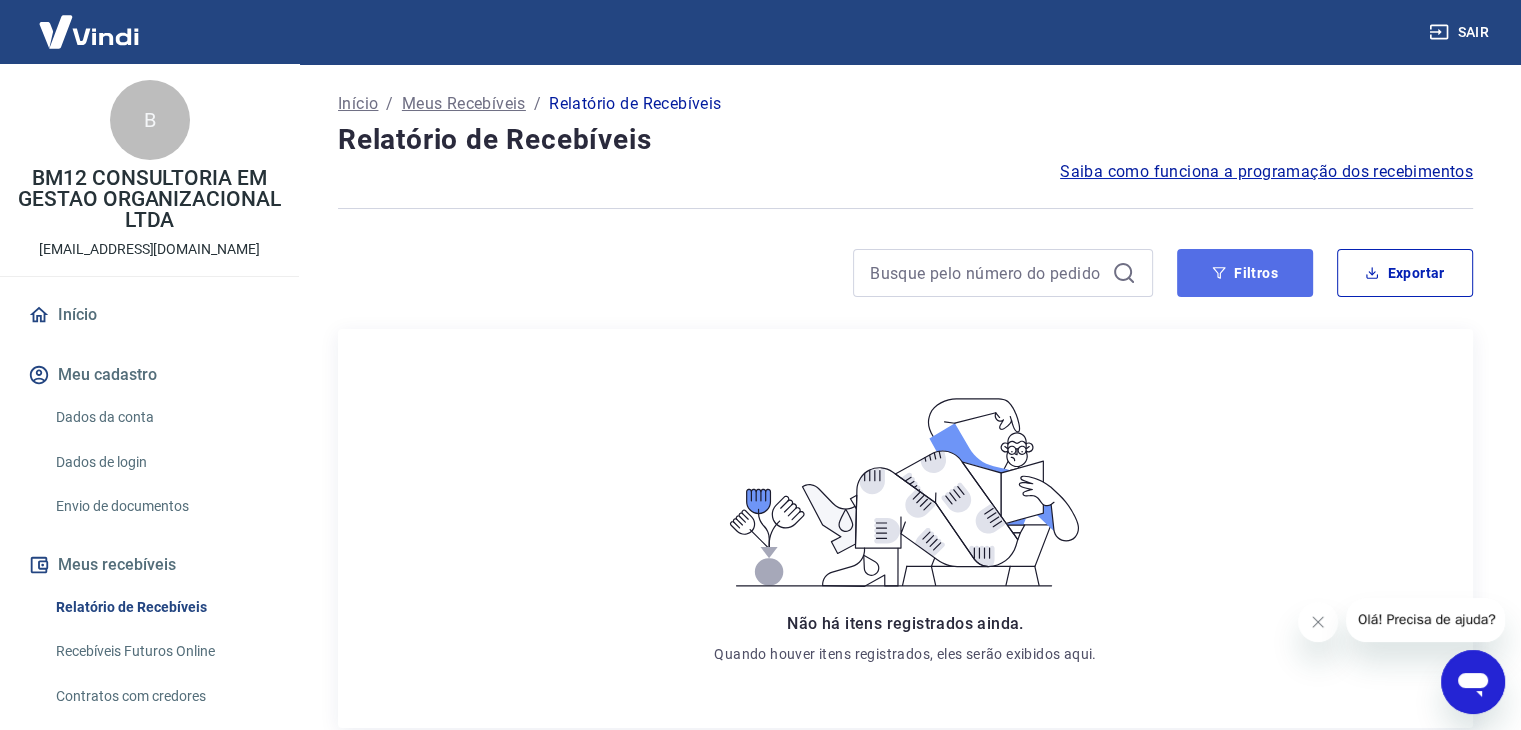 click on "Filtros" at bounding box center [1245, 273] 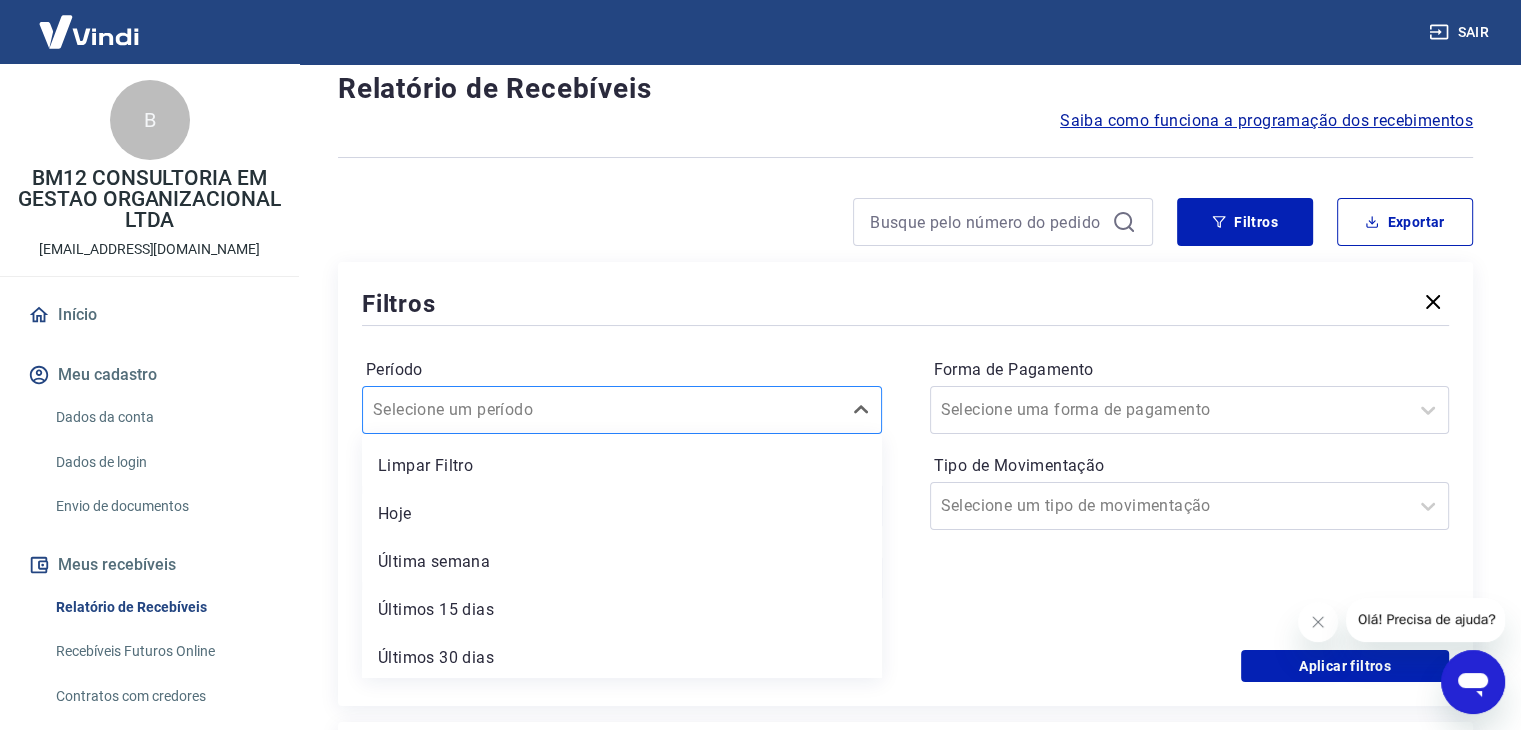 click on "option Limpar Filtro focused, 1 of 7. 7 results available. Use Up and Down to choose options, press Enter to select the currently focused option, press Escape to exit the menu, press Tab to select the option and exit the menu. Selecione um período Limpar Filtro Hoje Última semana Últimos 15 dias Últimos 30 dias Últimos 90 dias Últimos 6 meses" at bounding box center [622, 410] 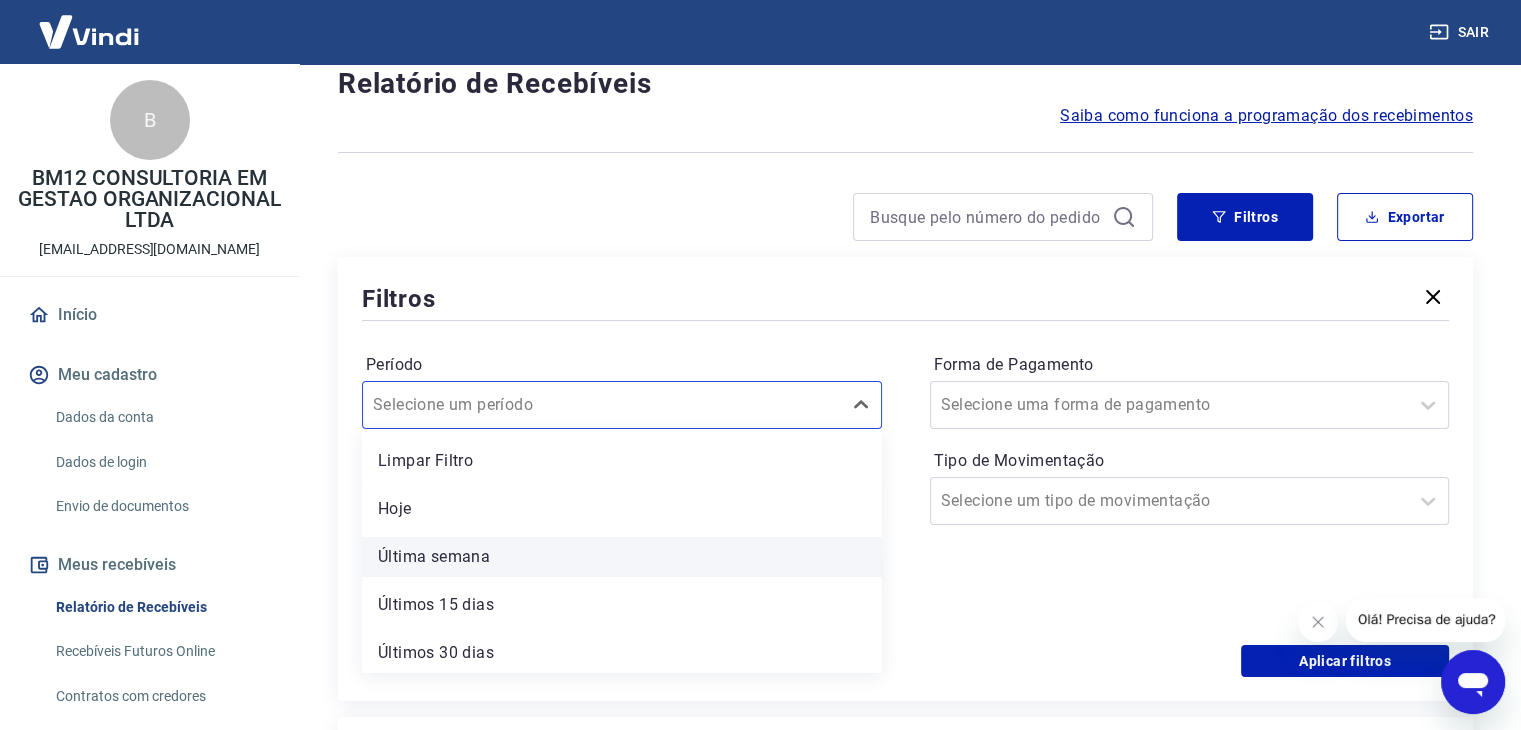 scroll, scrollTop: 100, scrollLeft: 0, axis: vertical 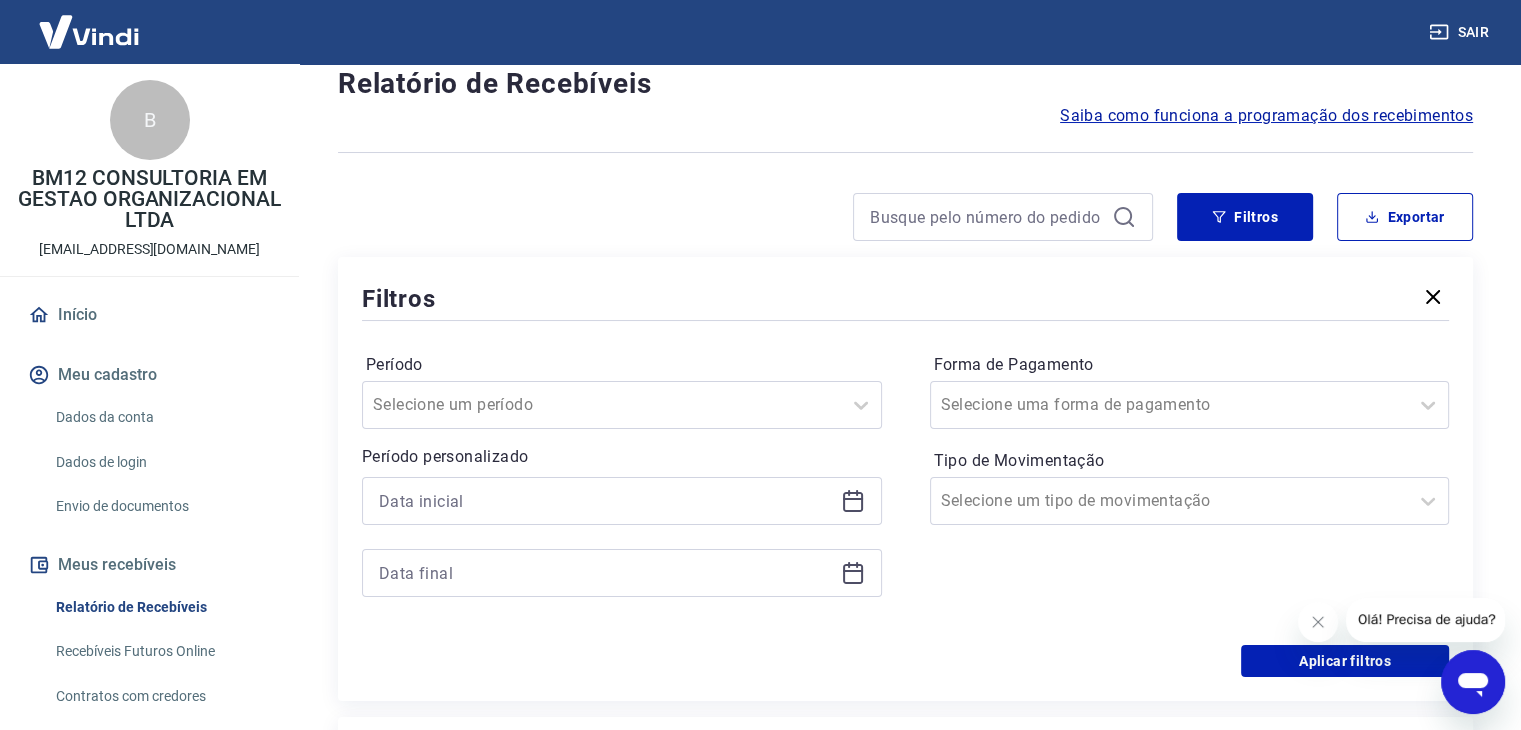 click on "Filtros" at bounding box center [905, 298] 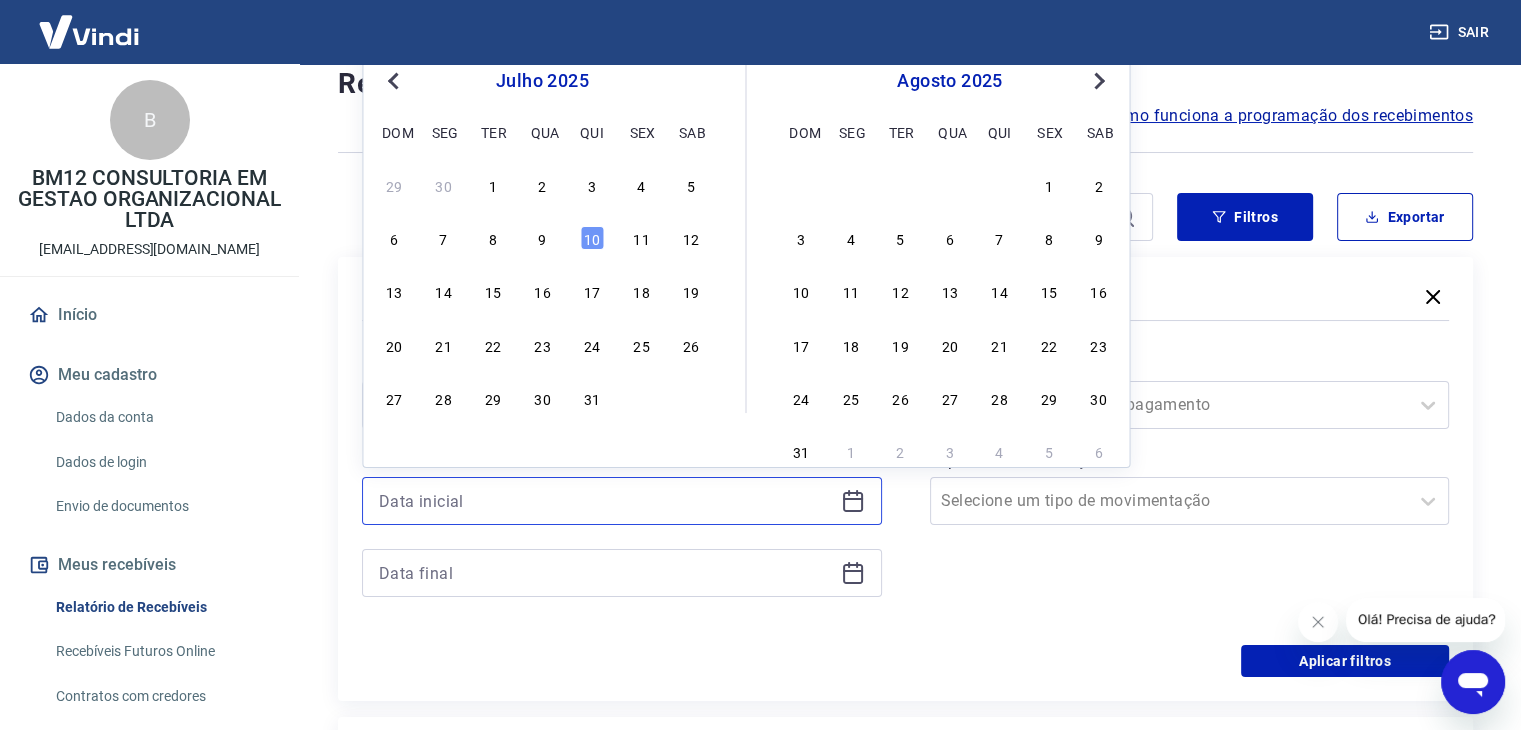 click at bounding box center [606, 501] 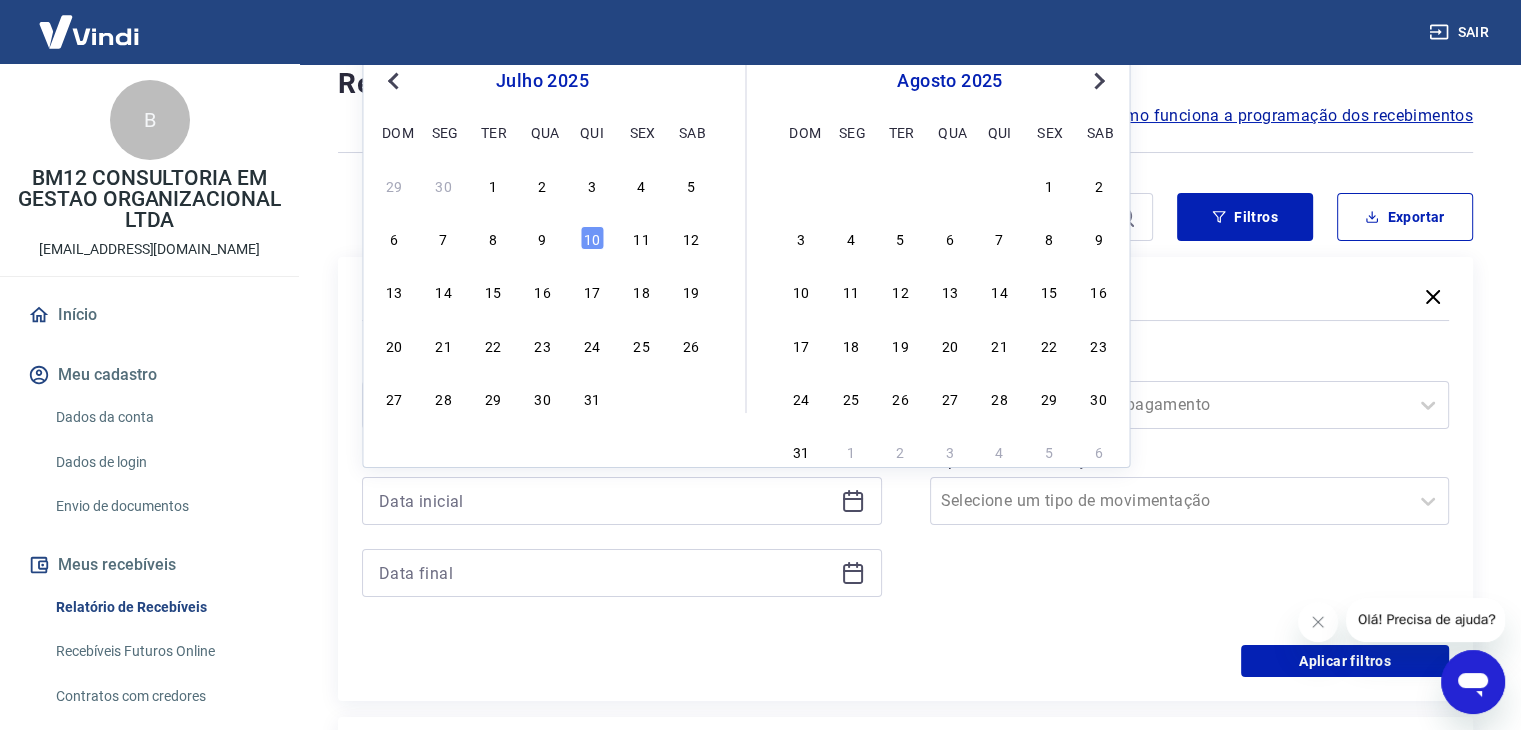 click on "Período Selecione um período Período personalizado Previous Month Next Month [DATE] dom seg ter qua qui sex sab 29 30 1 2 3 4 5 6 7 8 9 10 11 12 13 14 15 16 17 18 19 20 21 22 23 24 25 26 27 28 29 30 [DATE] seg ter qua qui sex sab 1 2 3 4 5 6 7 8 9 10 11 12 13 14 15 16 17 18 19 20 21 22 23 24 25 26 27 28 29 30 31 1 2 3 4 5 6 Forma de Pagamento Selecione uma forma de pagamento Tipo de Movimentação Selecione um tipo de movimentação" at bounding box center (905, 485) 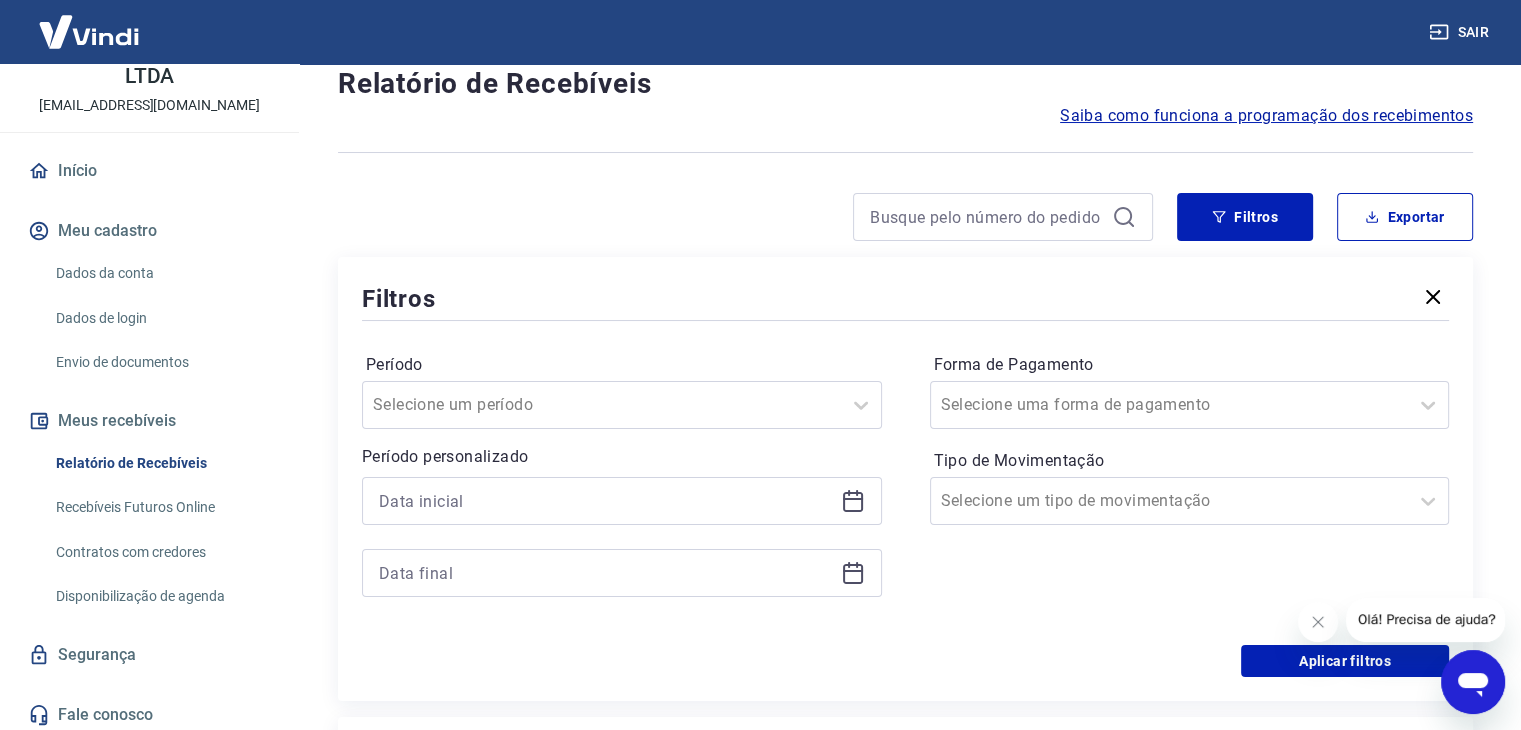 scroll, scrollTop: 150, scrollLeft: 0, axis: vertical 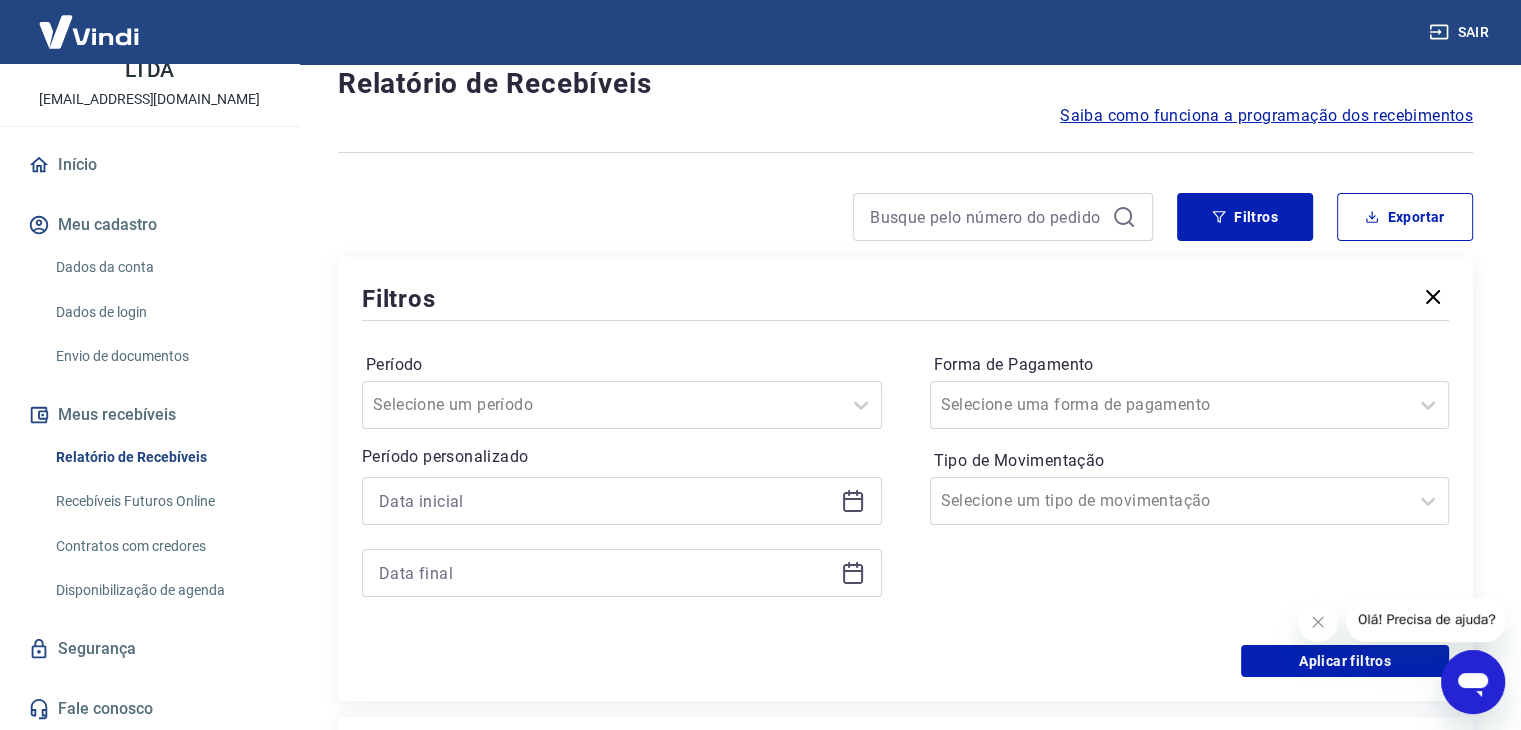 click on "Início" at bounding box center [149, 165] 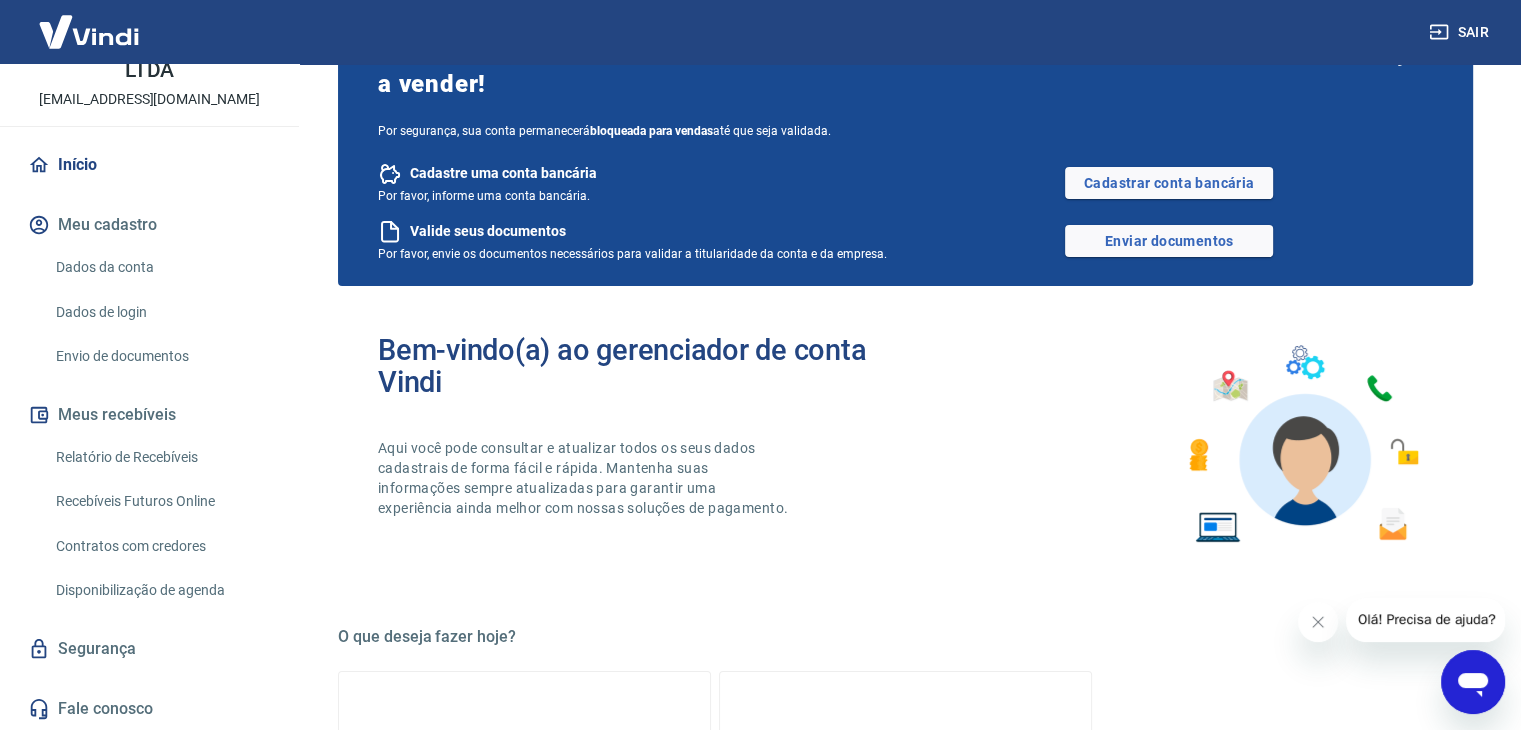 scroll, scrollTop: 0, scrollLeft: 0, axis: both 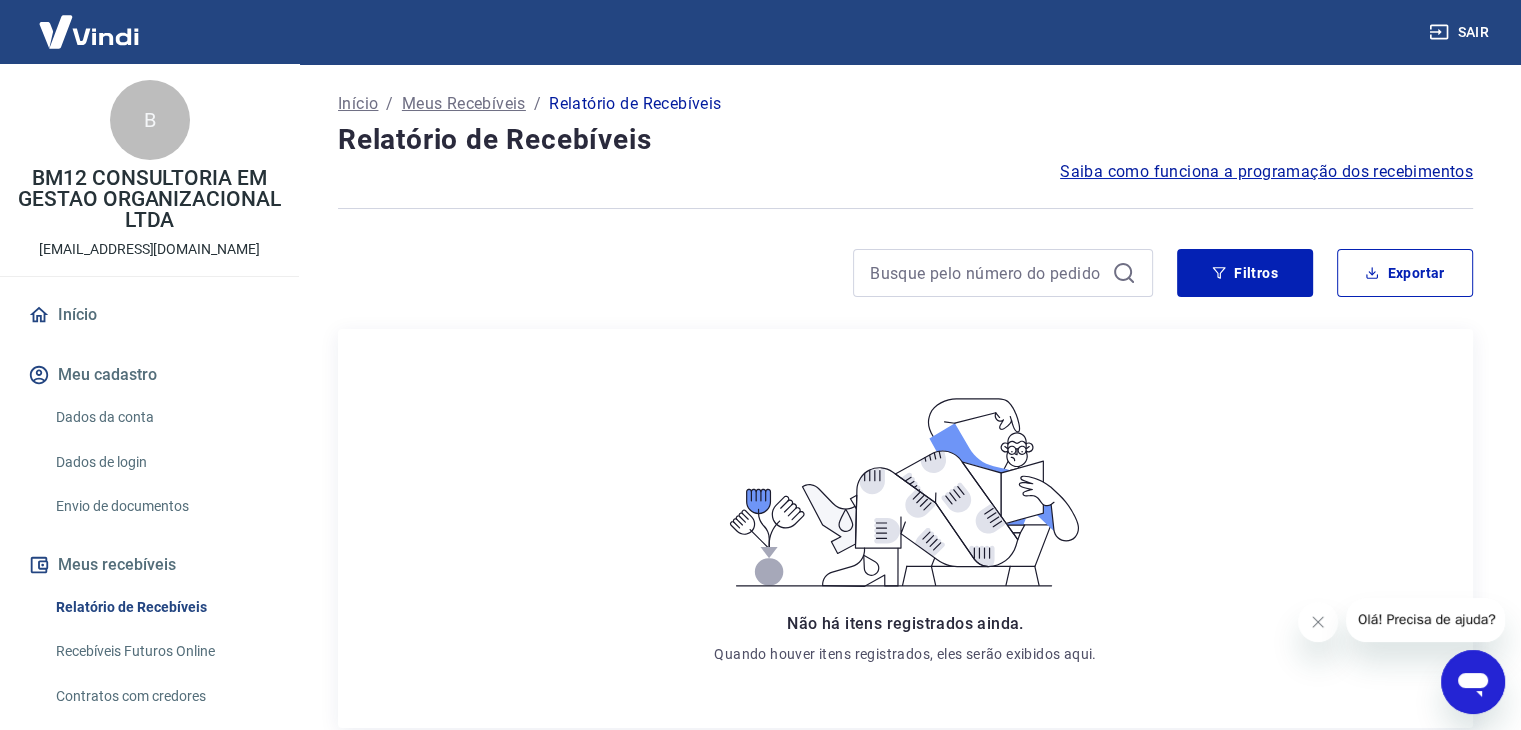 click 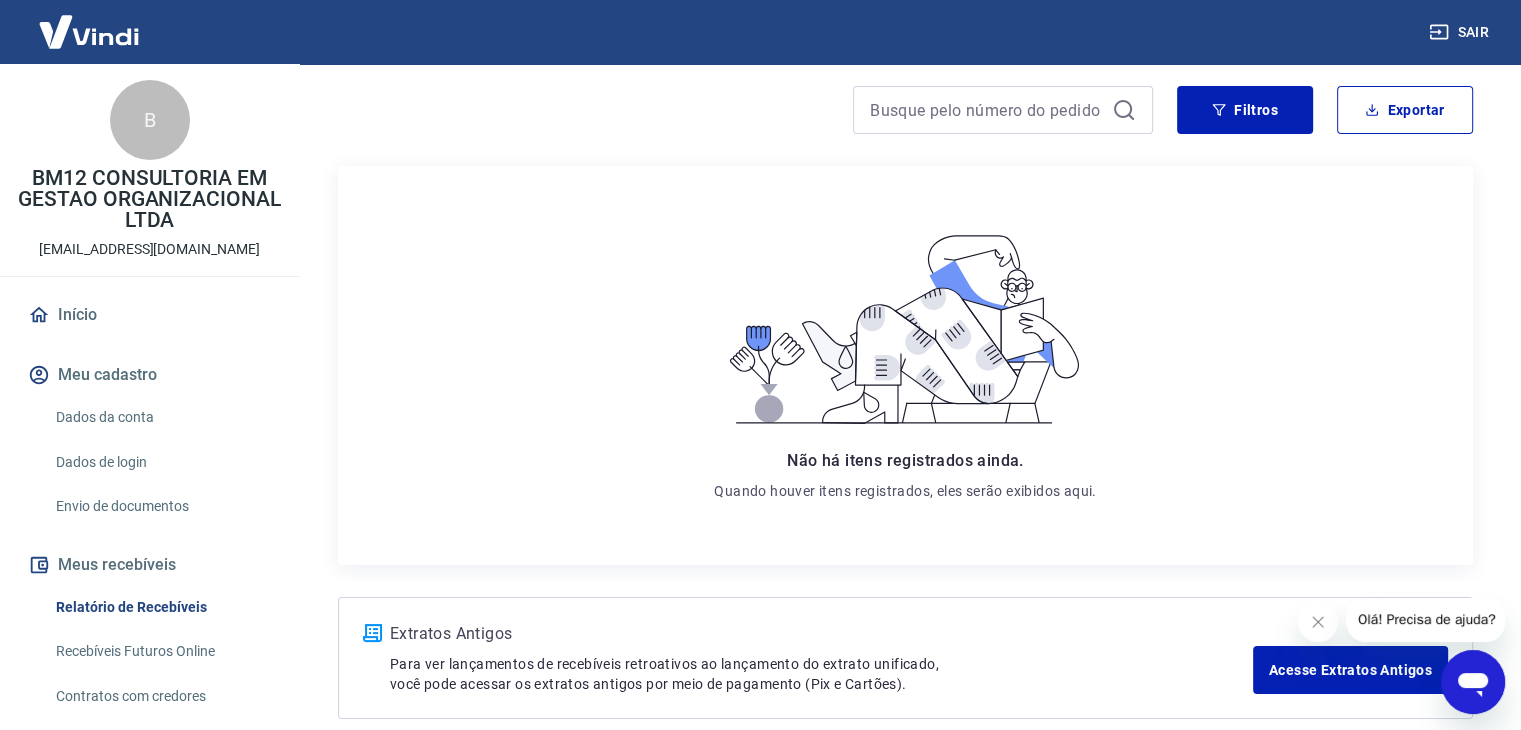 scroll, scrollTop: 63, scrollLeft: 0, axis: vertical 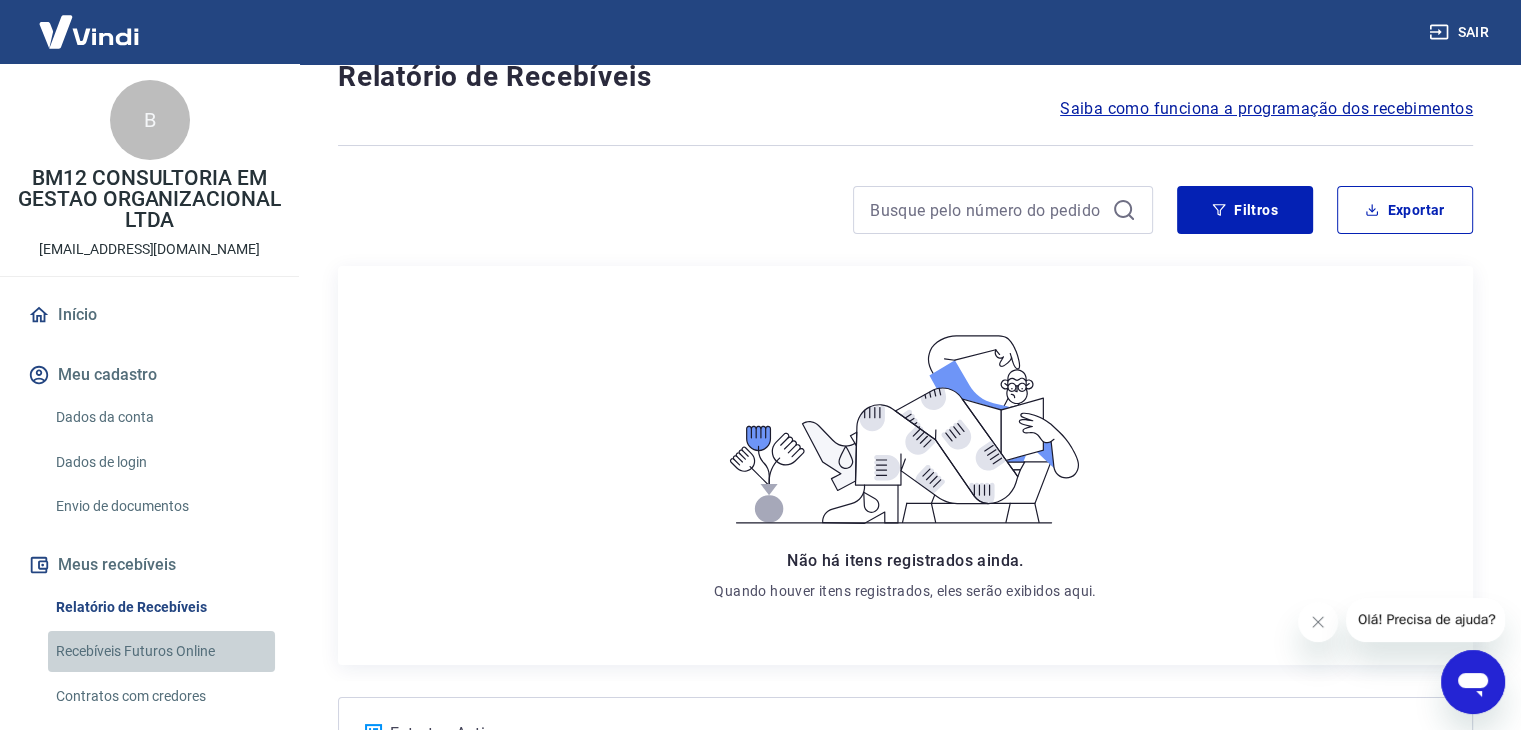 click on "Recebíveis Futuros Online" at bounding box center (161, 651) 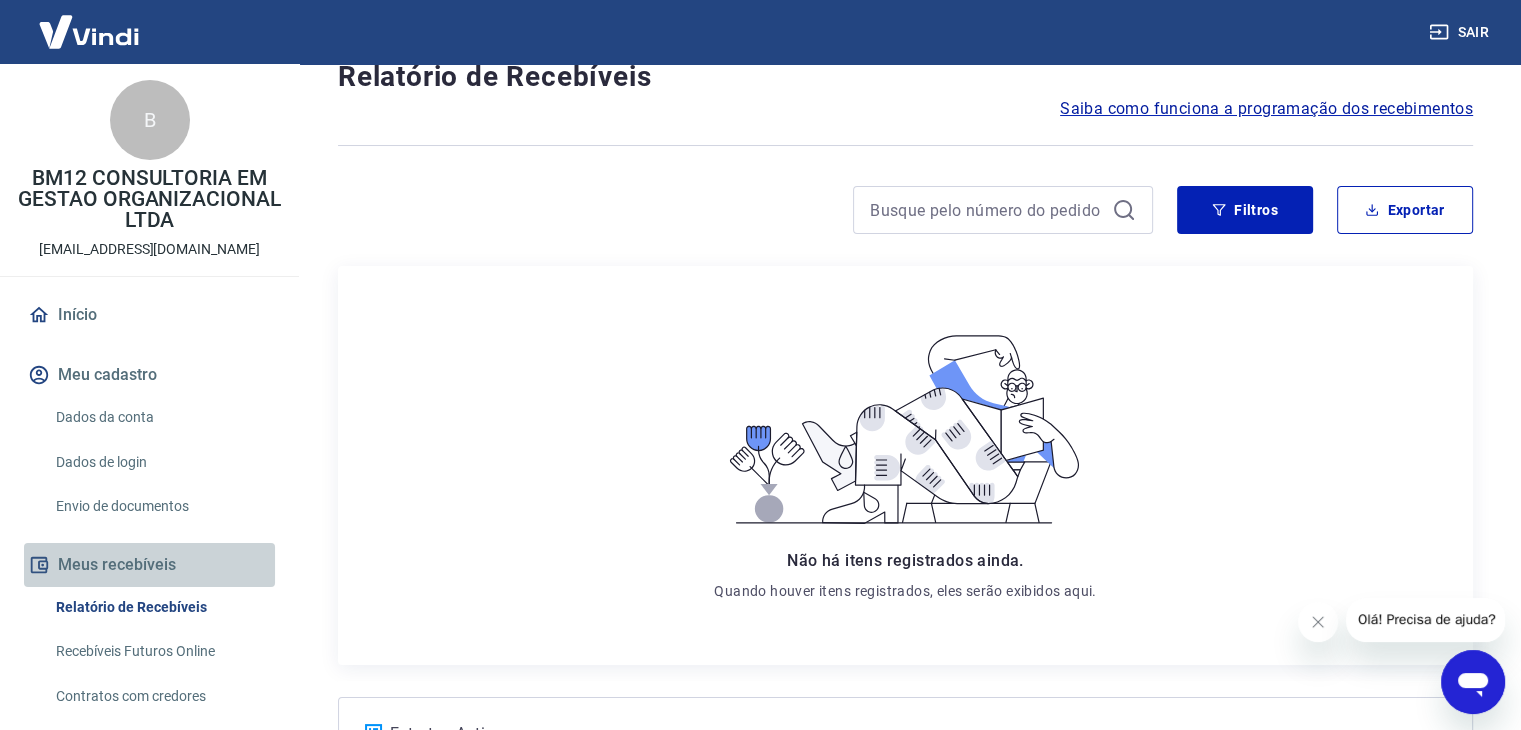 click on "Meus recebíveis" at bounding box center (149, 565) 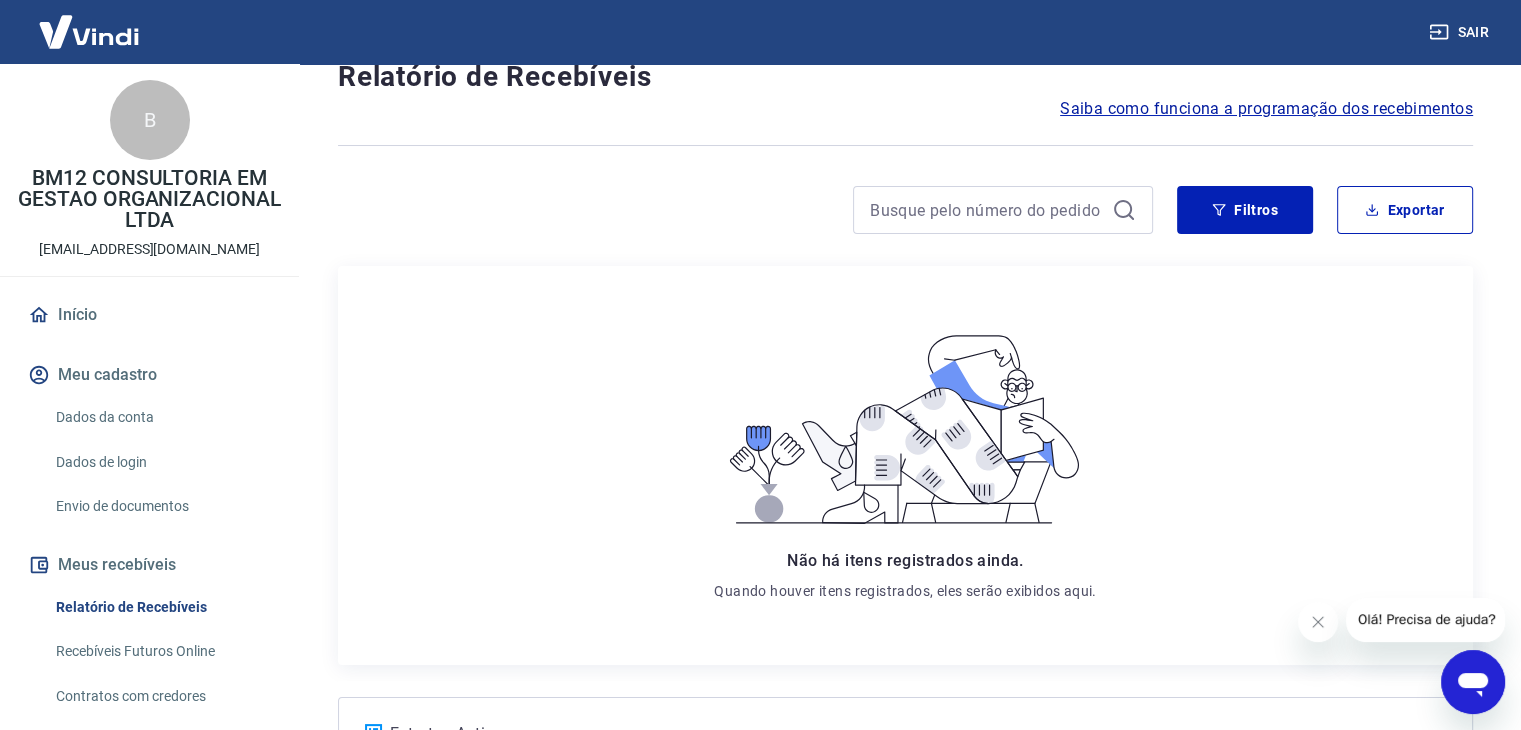 click 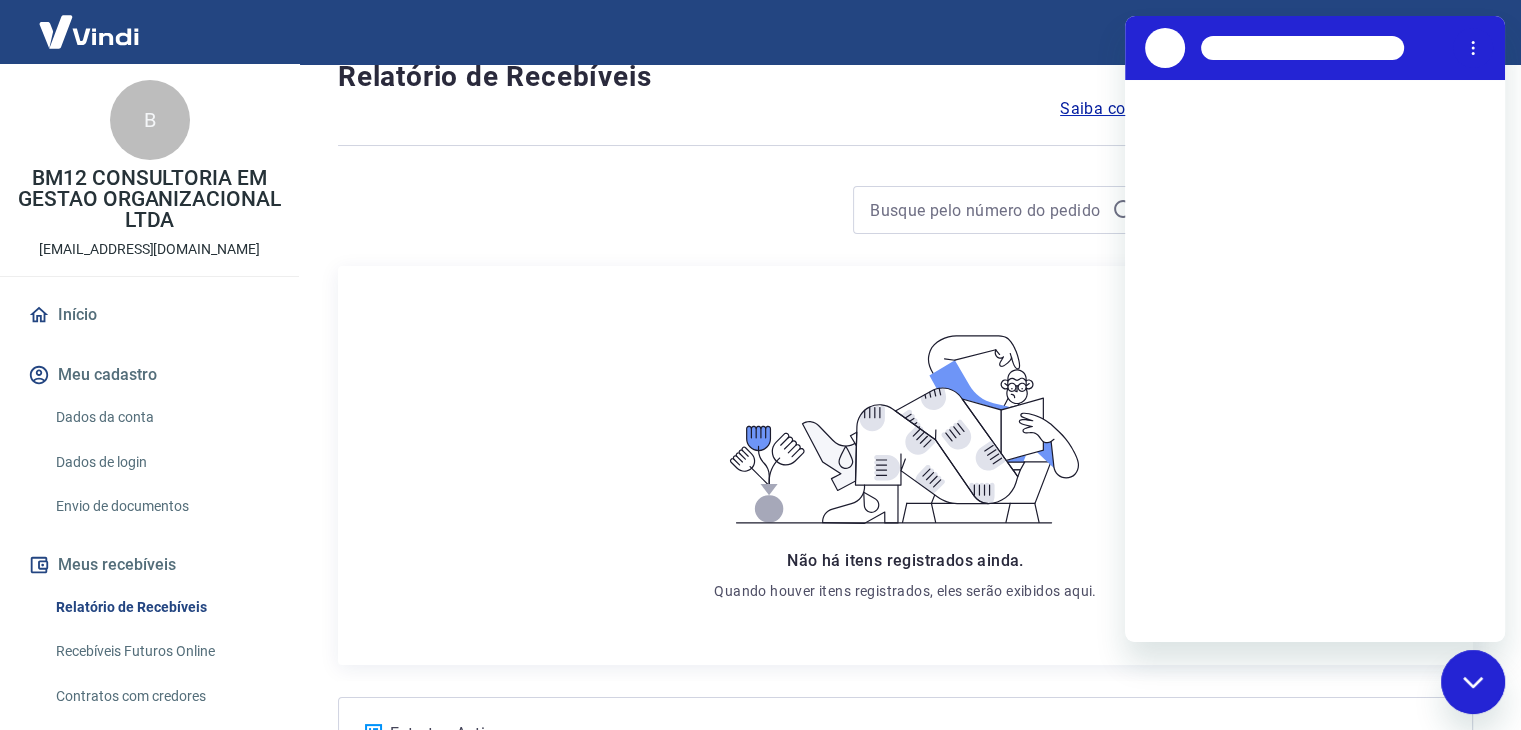 scroll, scrollTop: 0, scrollLeft: 0, axis: both 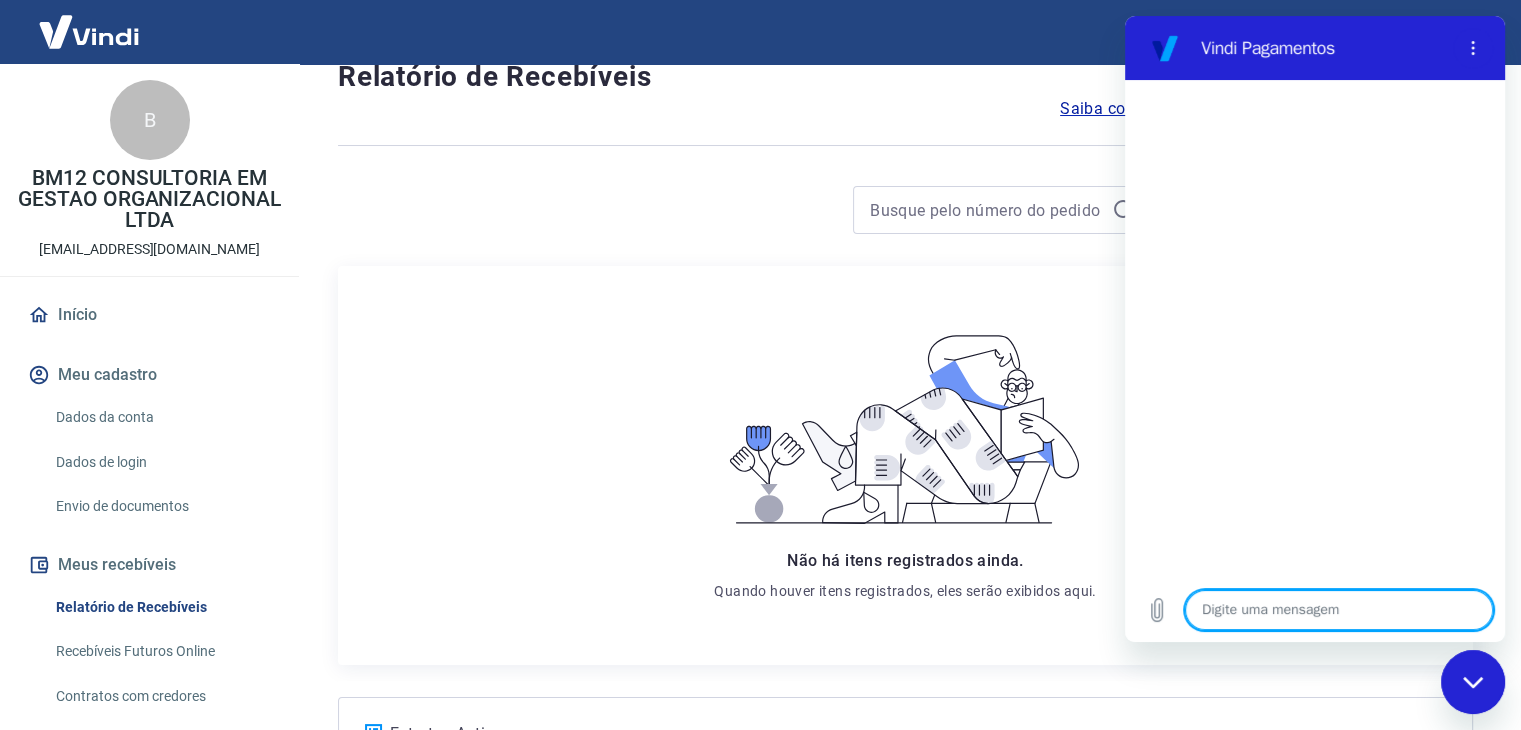 type on "b" 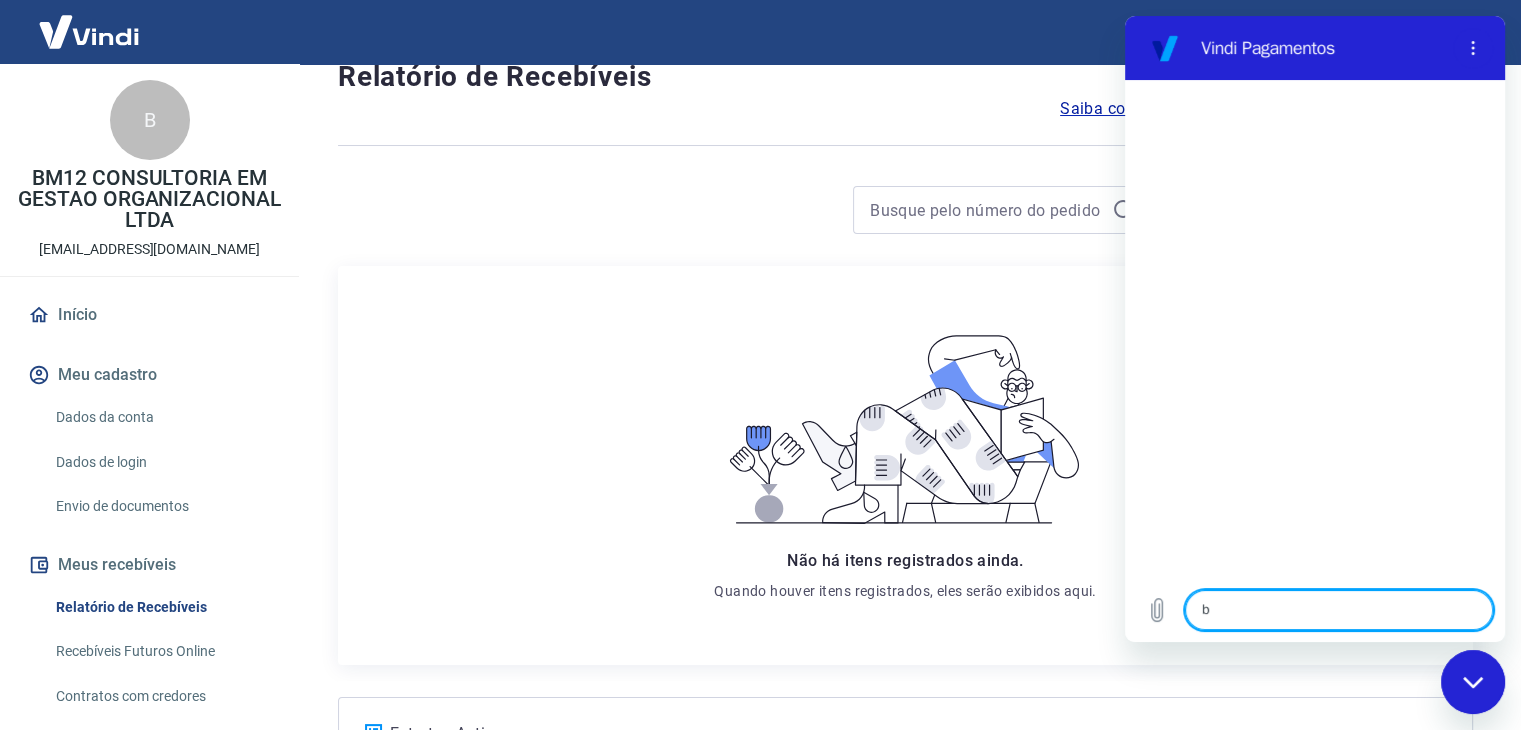 type on "x" 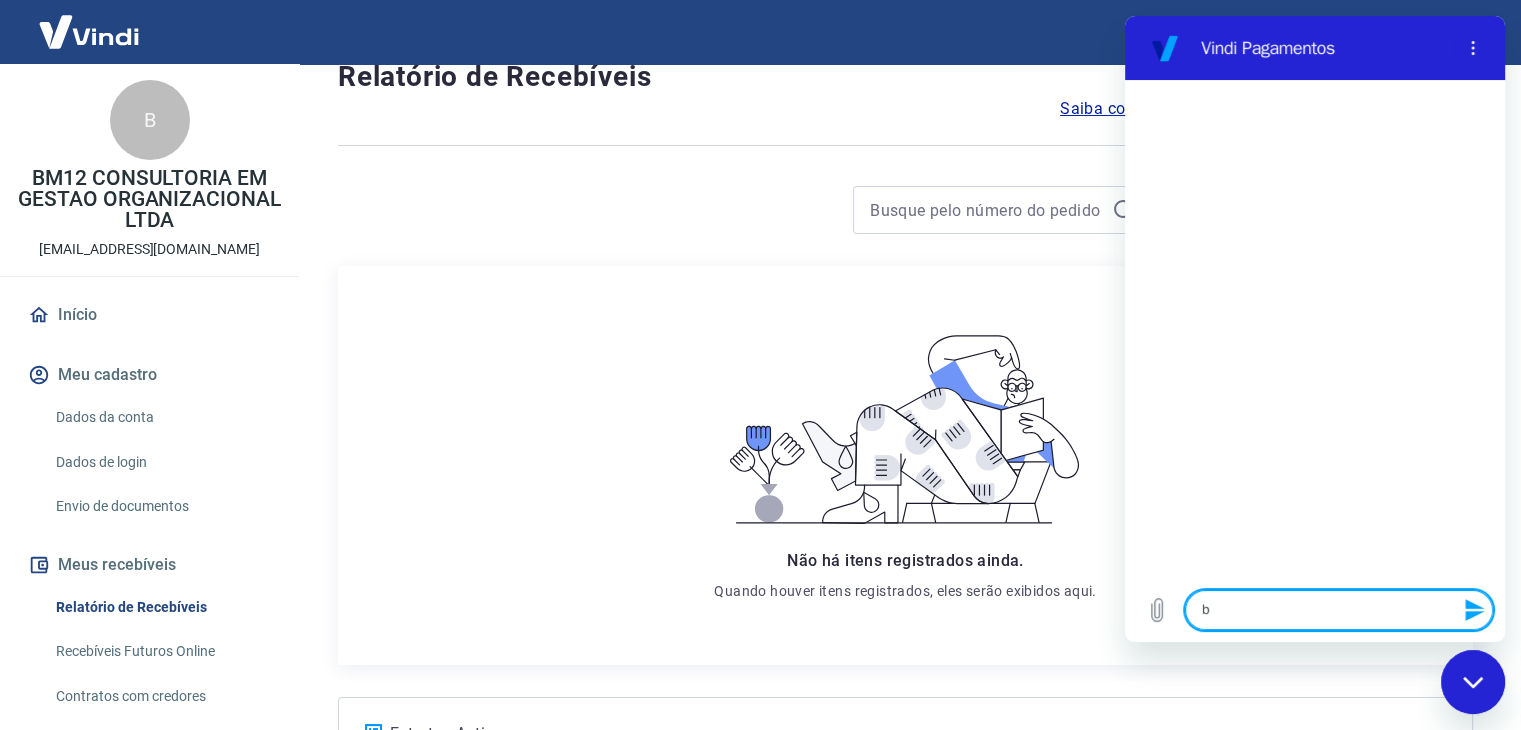 type on "bo" 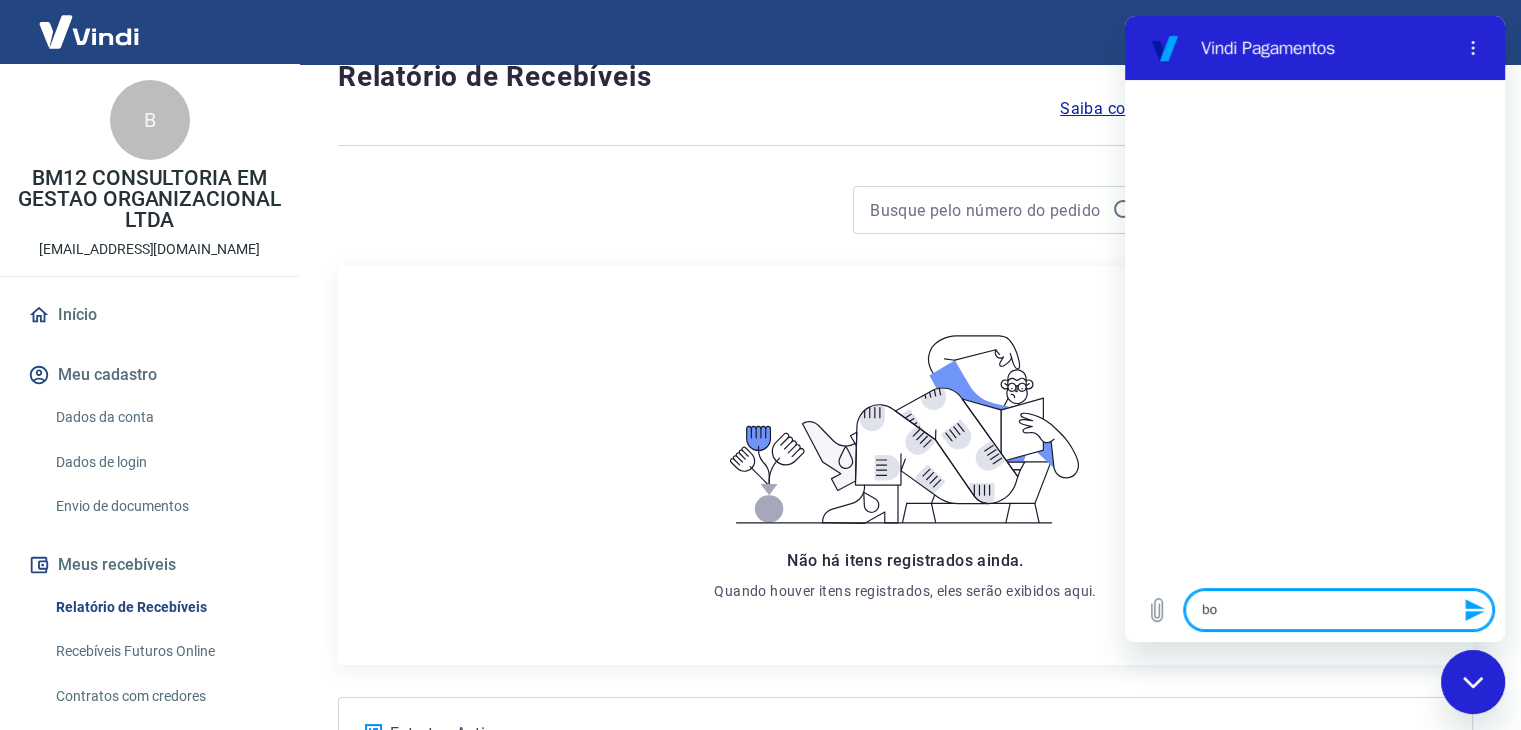 type on "boa" 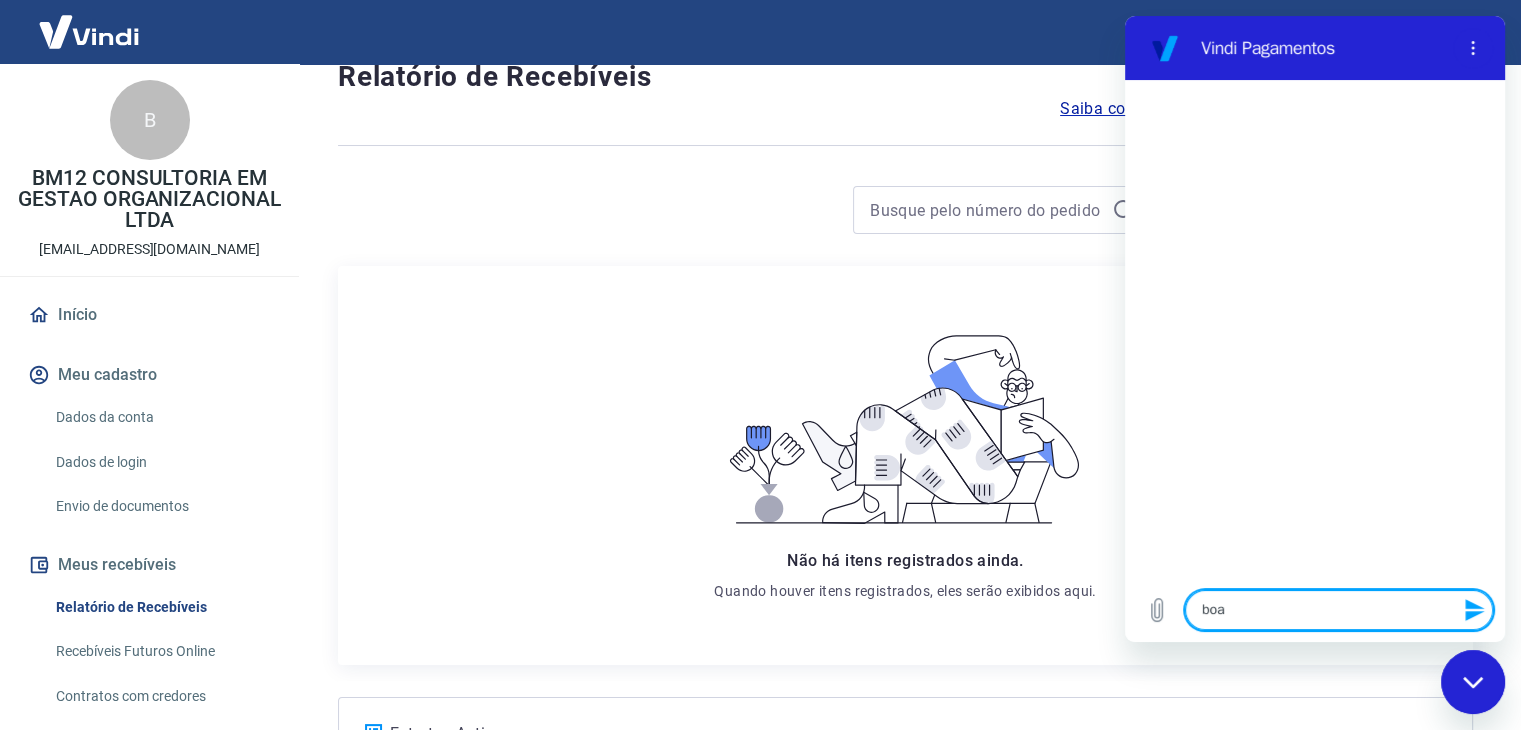 type on "boa" 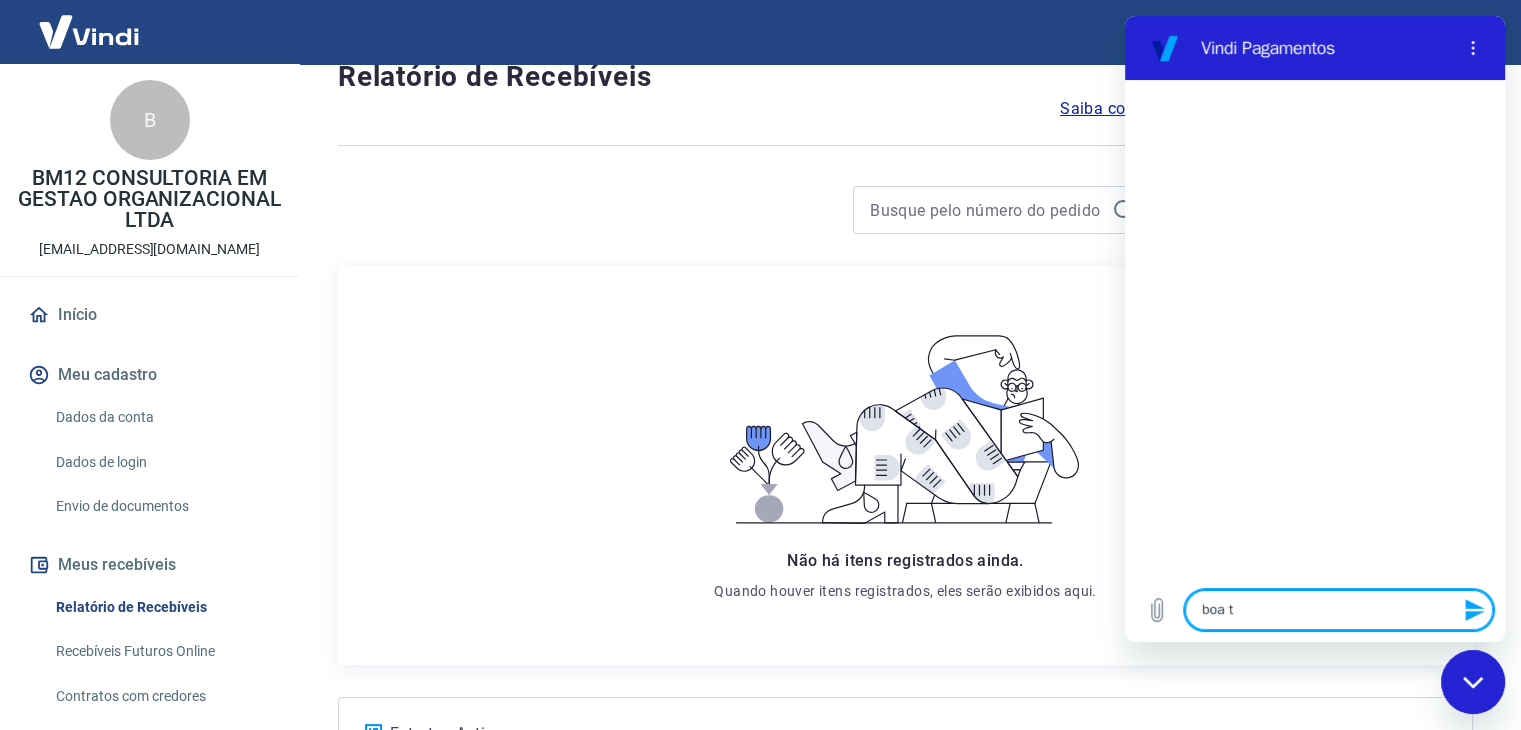 type on "boa ta" 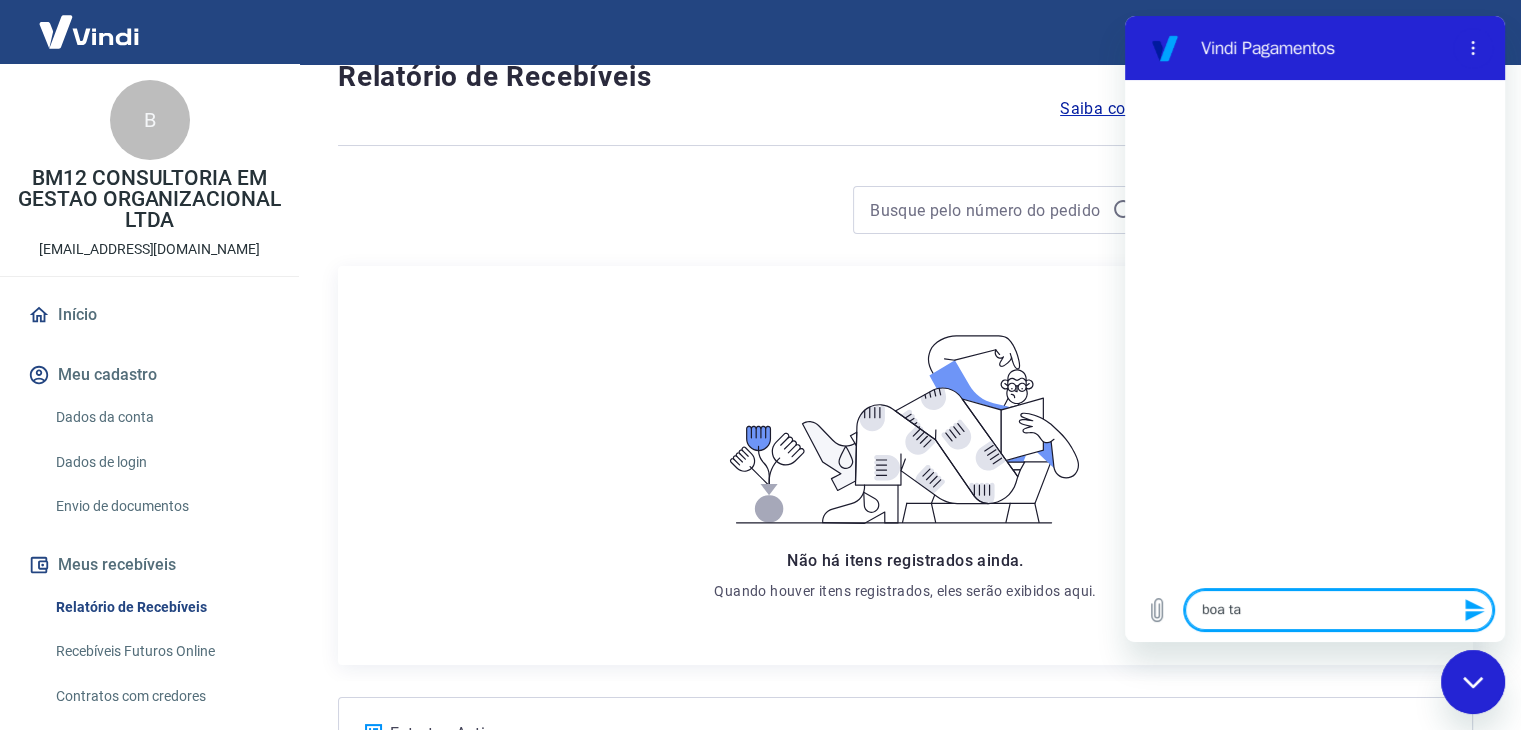 type on "boa tar" 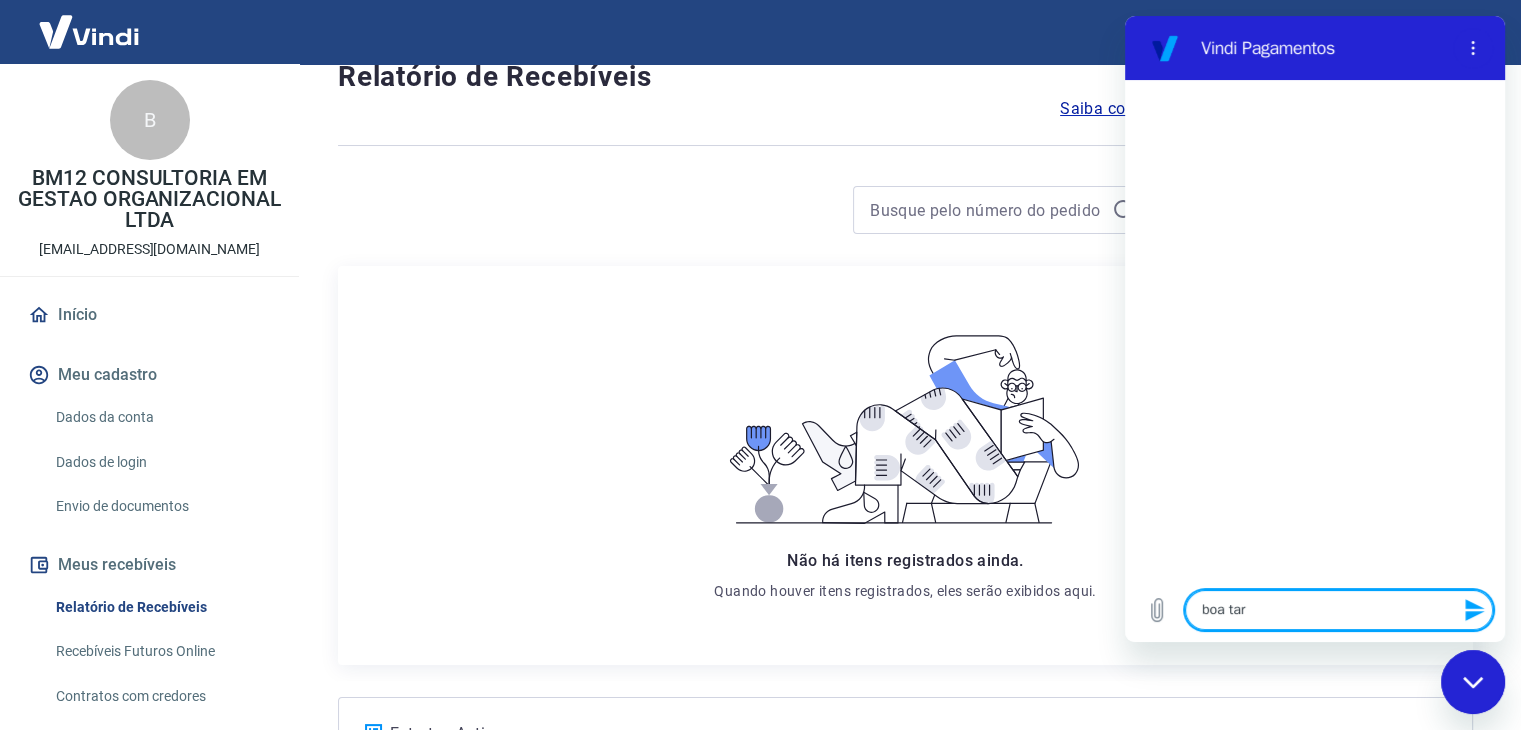 type on "boa tard" 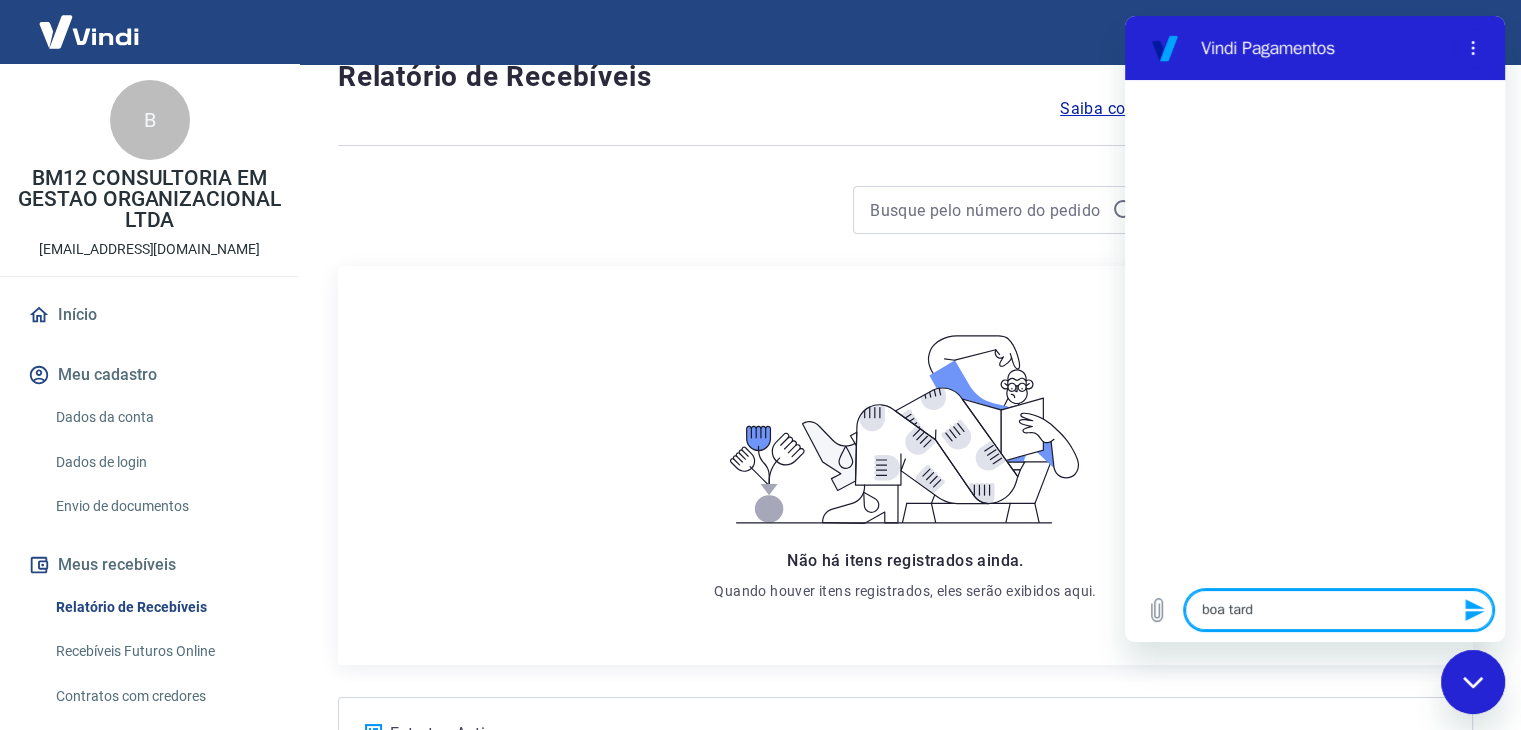 type on "boa tarde" 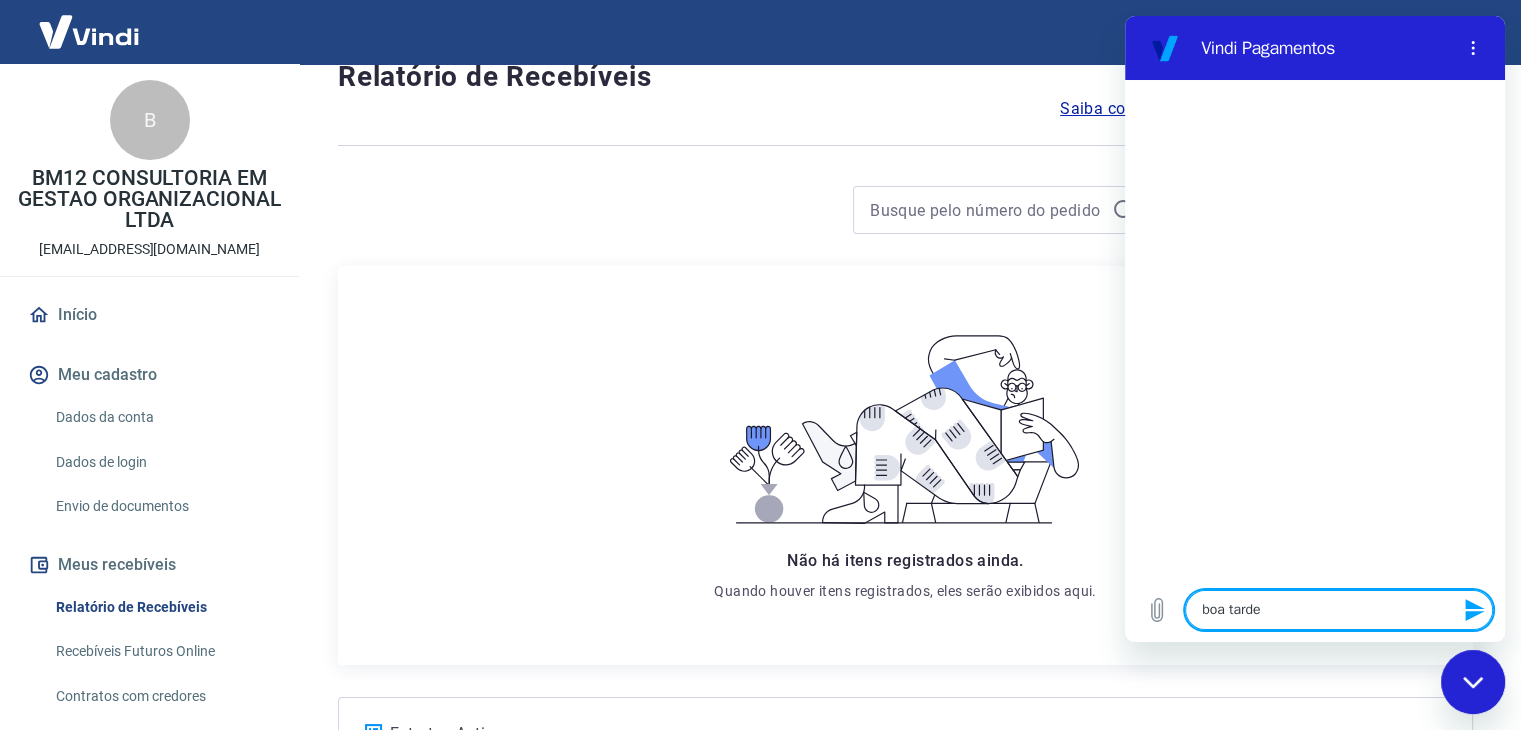 type 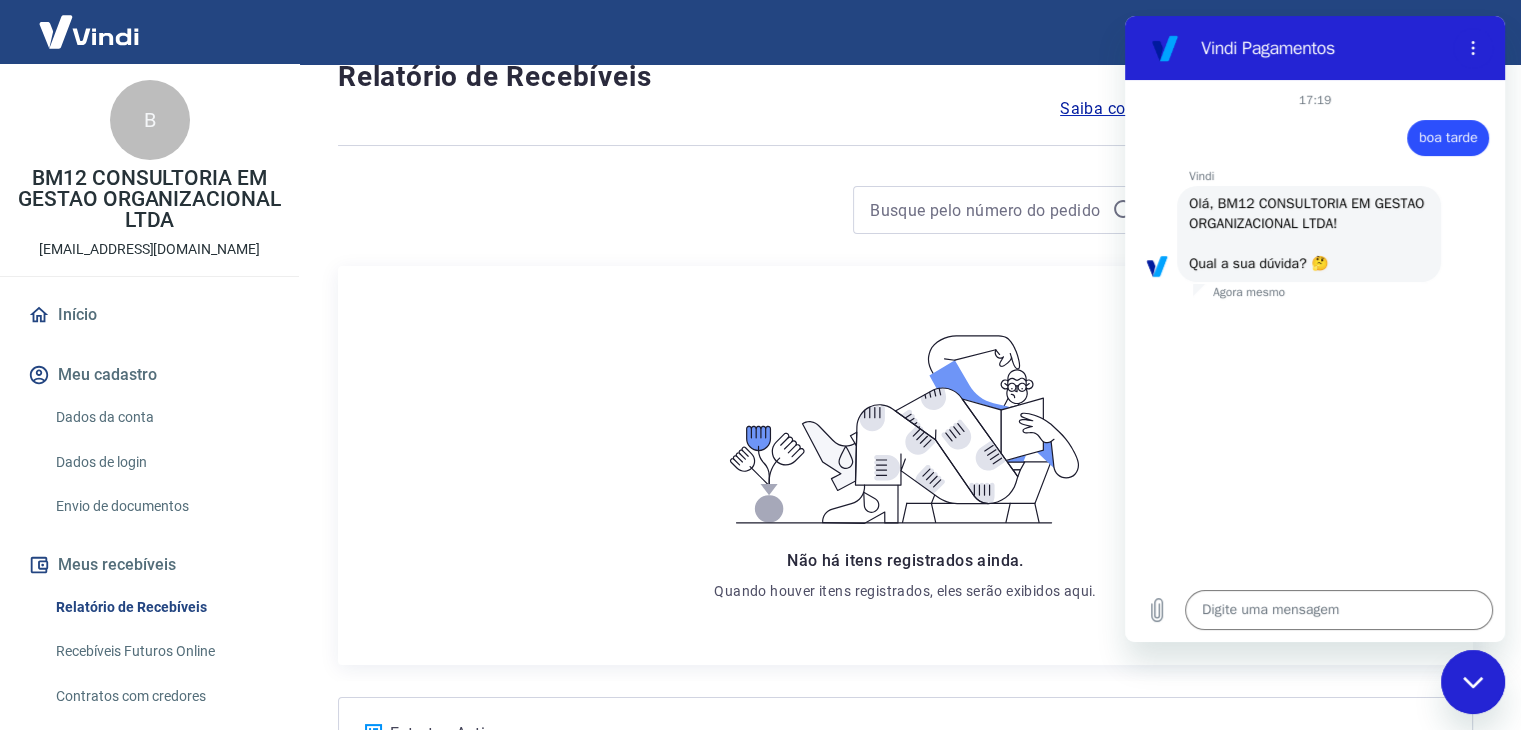 click on "Não há itens registrados ainda. Quando houver itens registrados, eles serão exibidos aqui." at bounding box center [905, 465] 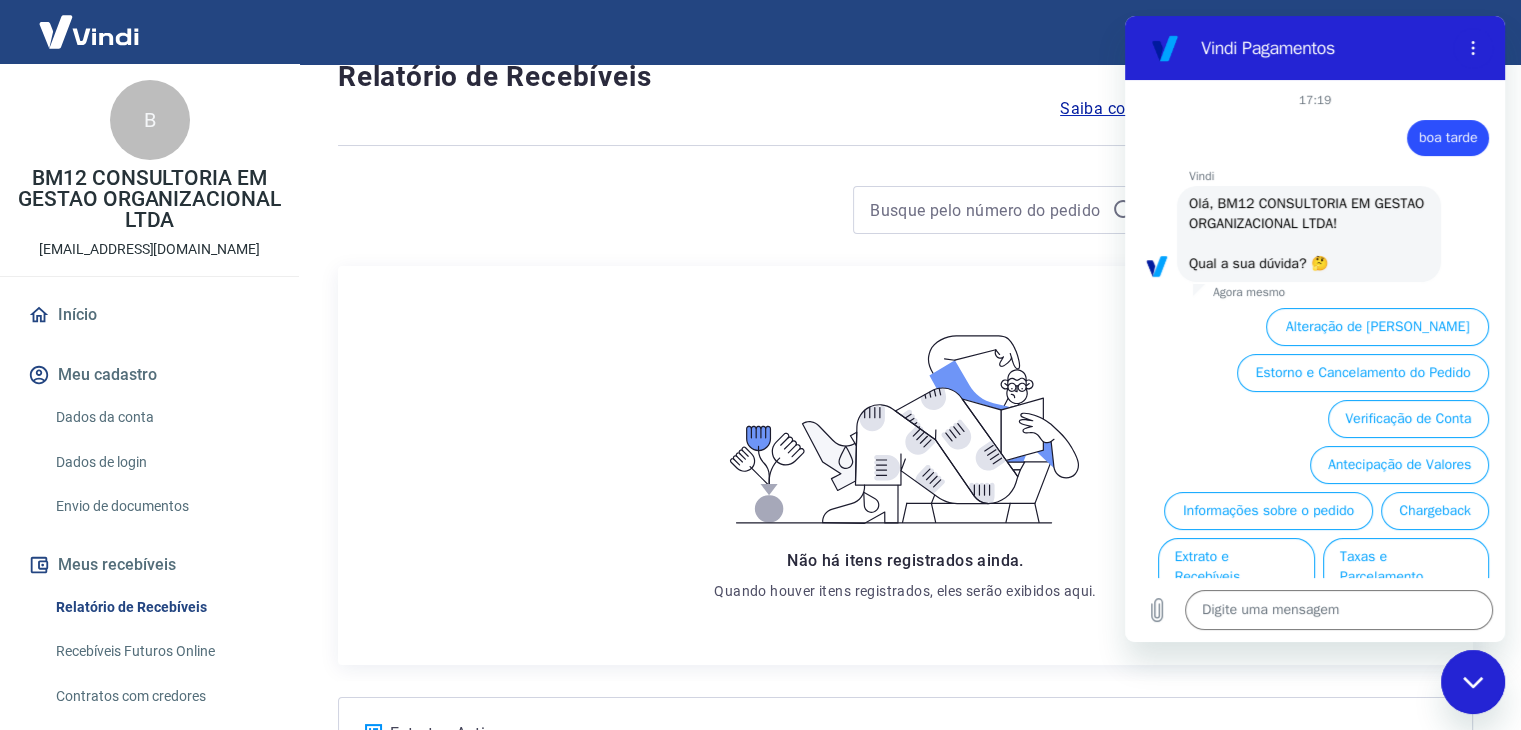 scroll, scrollTop: 46, scrollLeft: 0, axis: vertical 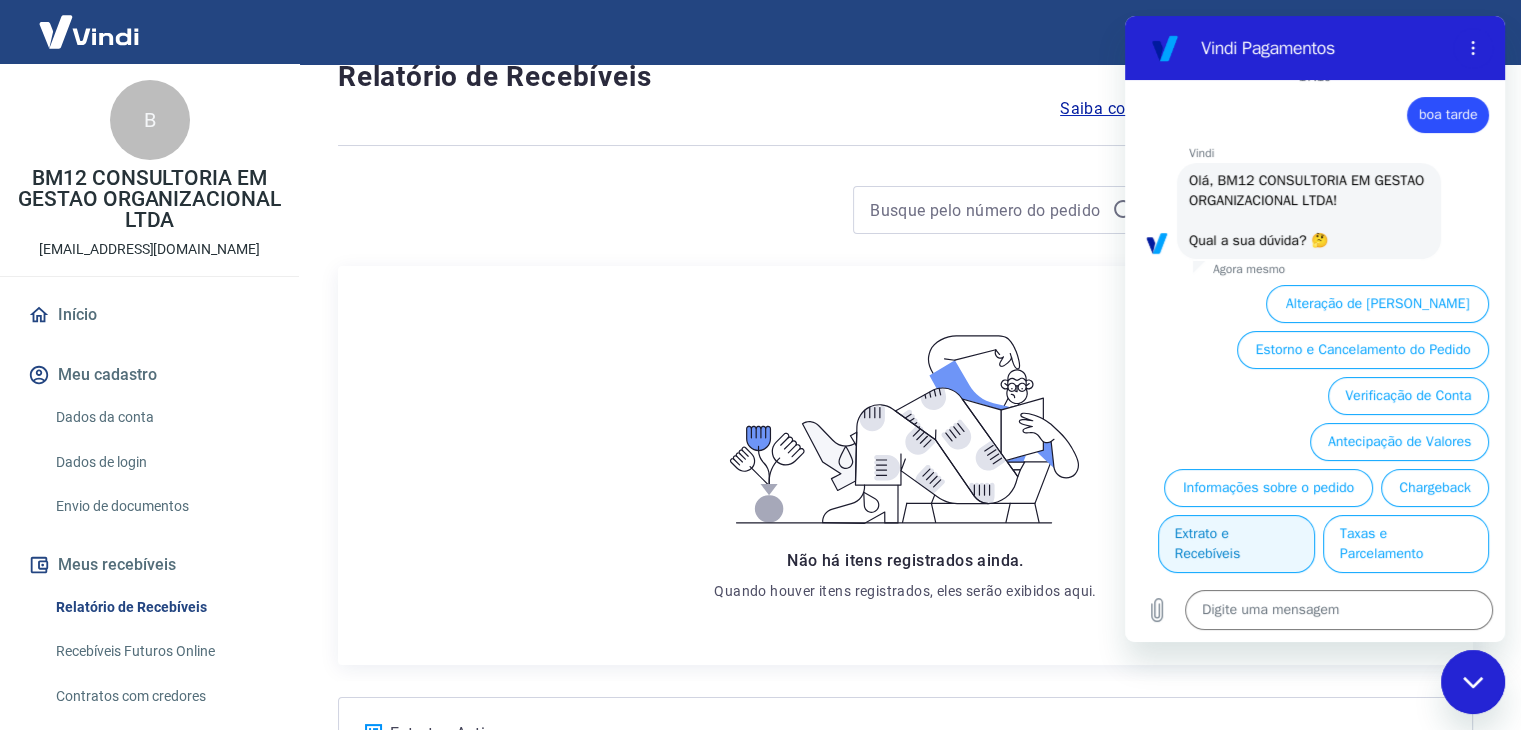 click on "Extrato e Recebíveis" at bounding box center (1236, 544) 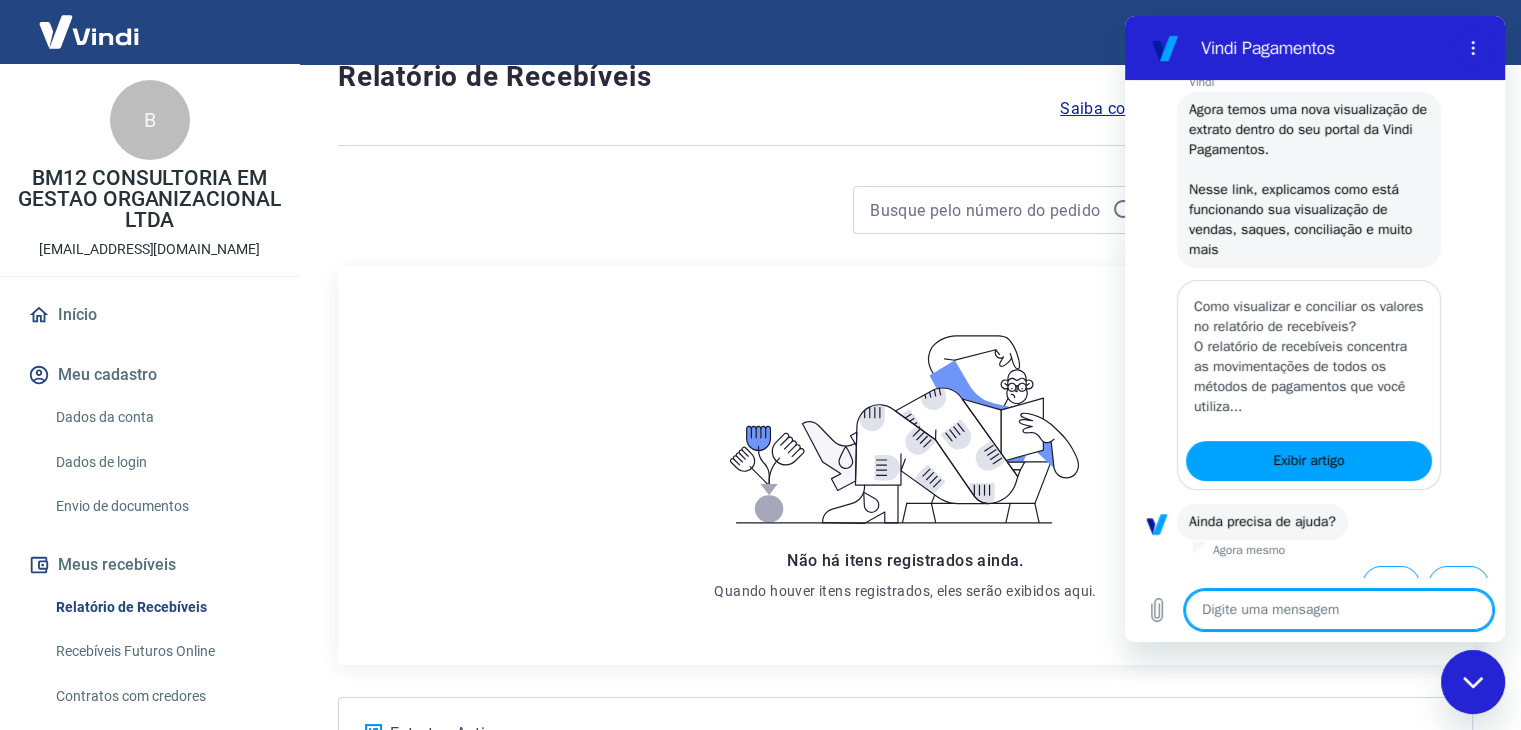 scroll, scrollTop: 318, scrollLeft: 0, axis: vertical 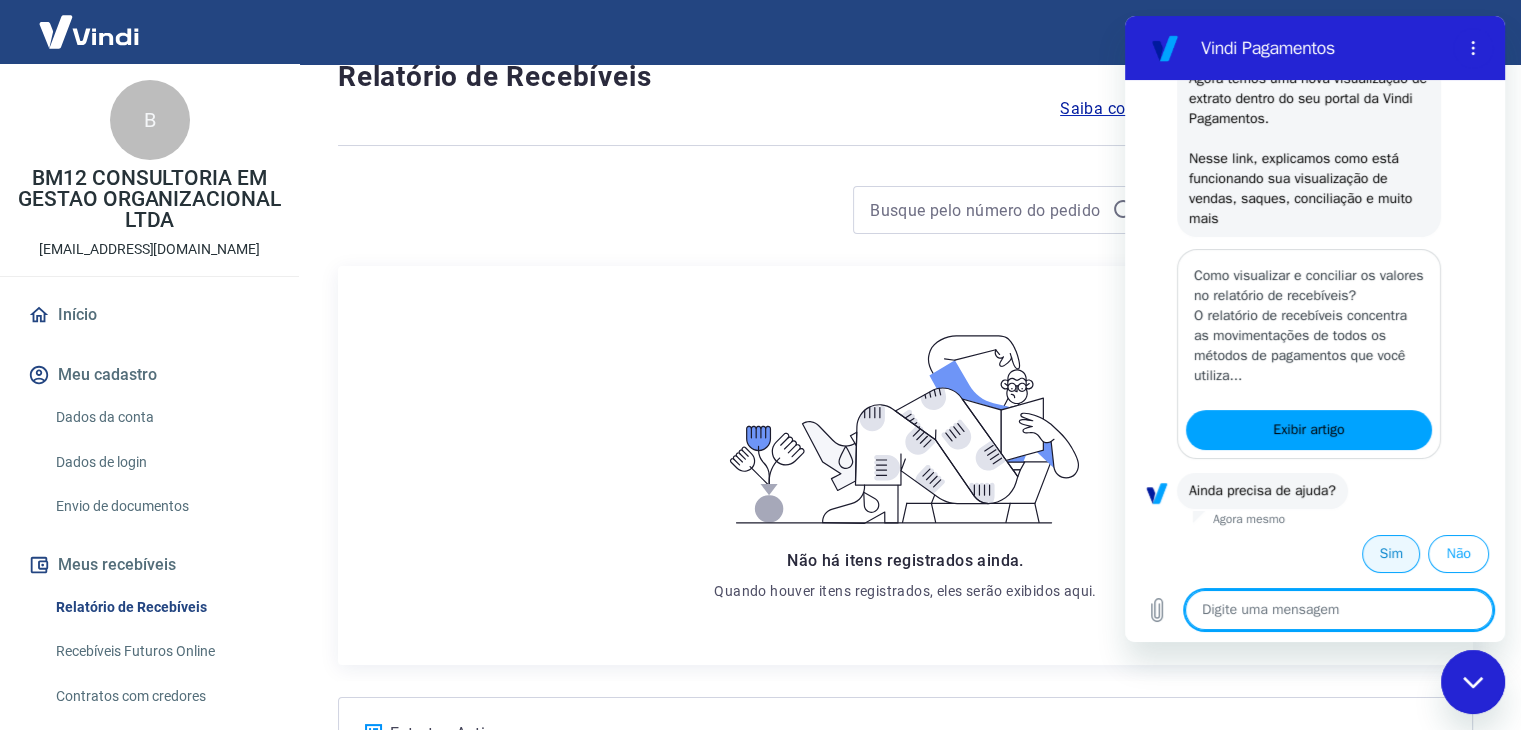click on "Sim" at bounding box center (1391, 554) 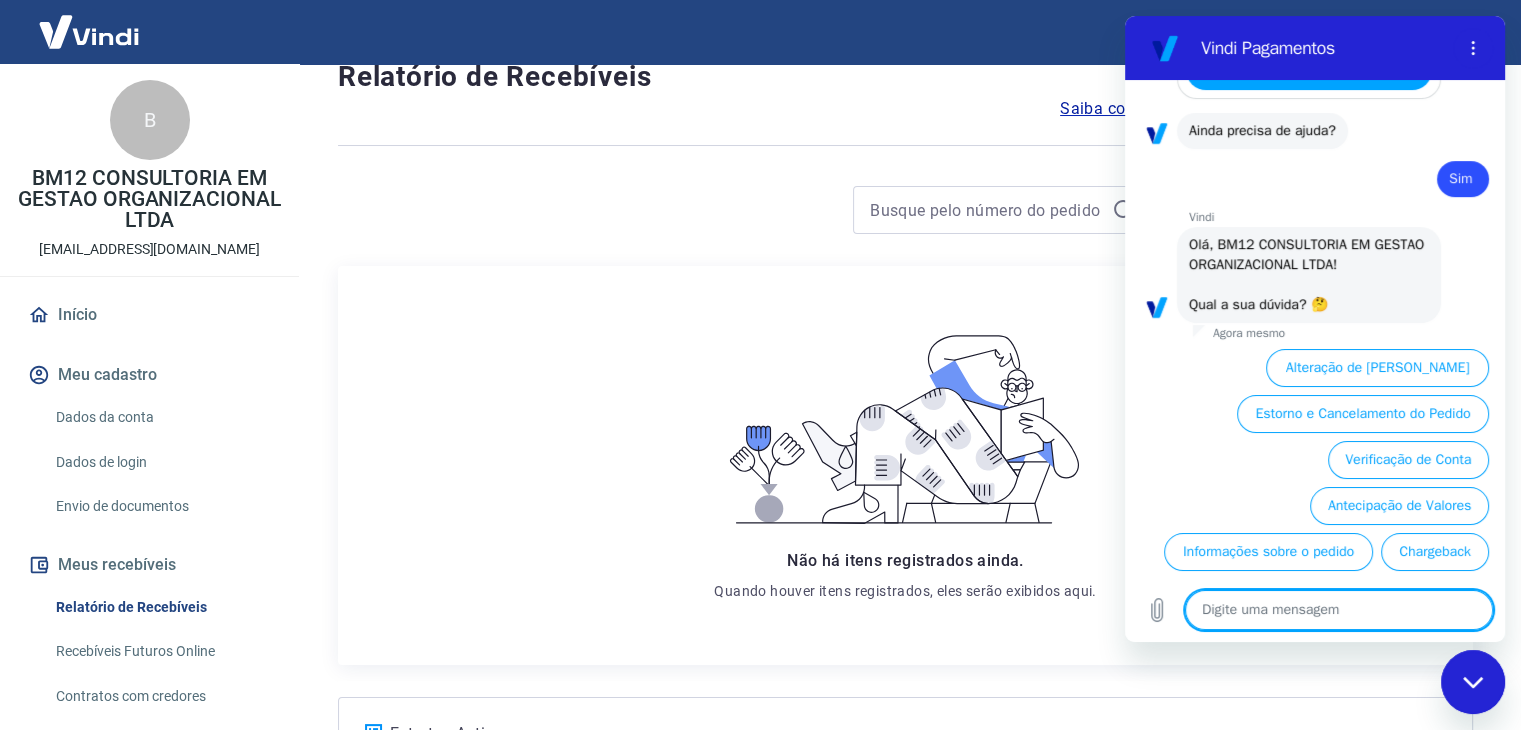scroll, scrollTop: 766, scrollLeft: 0, axis: vertical 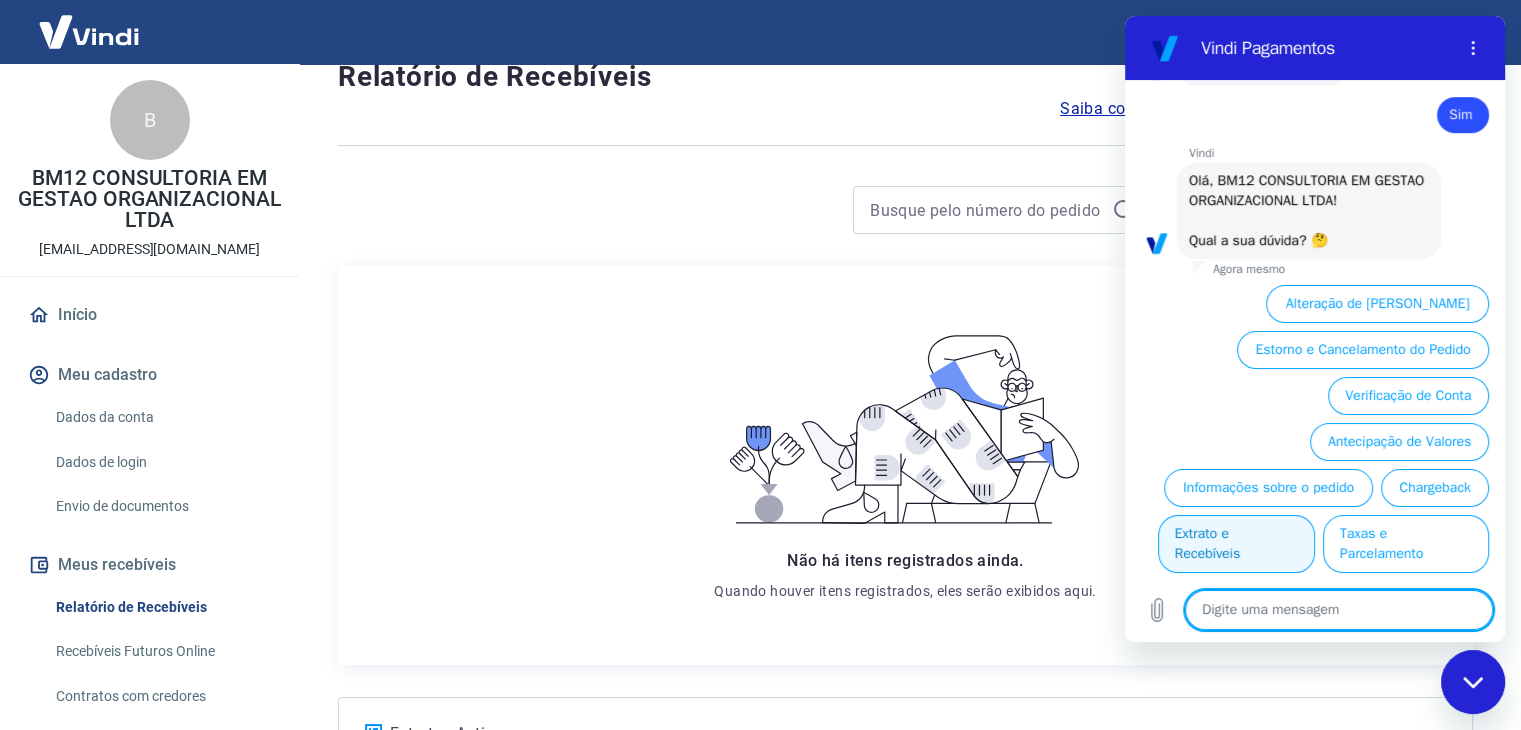 click on "Extrato e Recebíveis" at bounding box center (1236, 544) 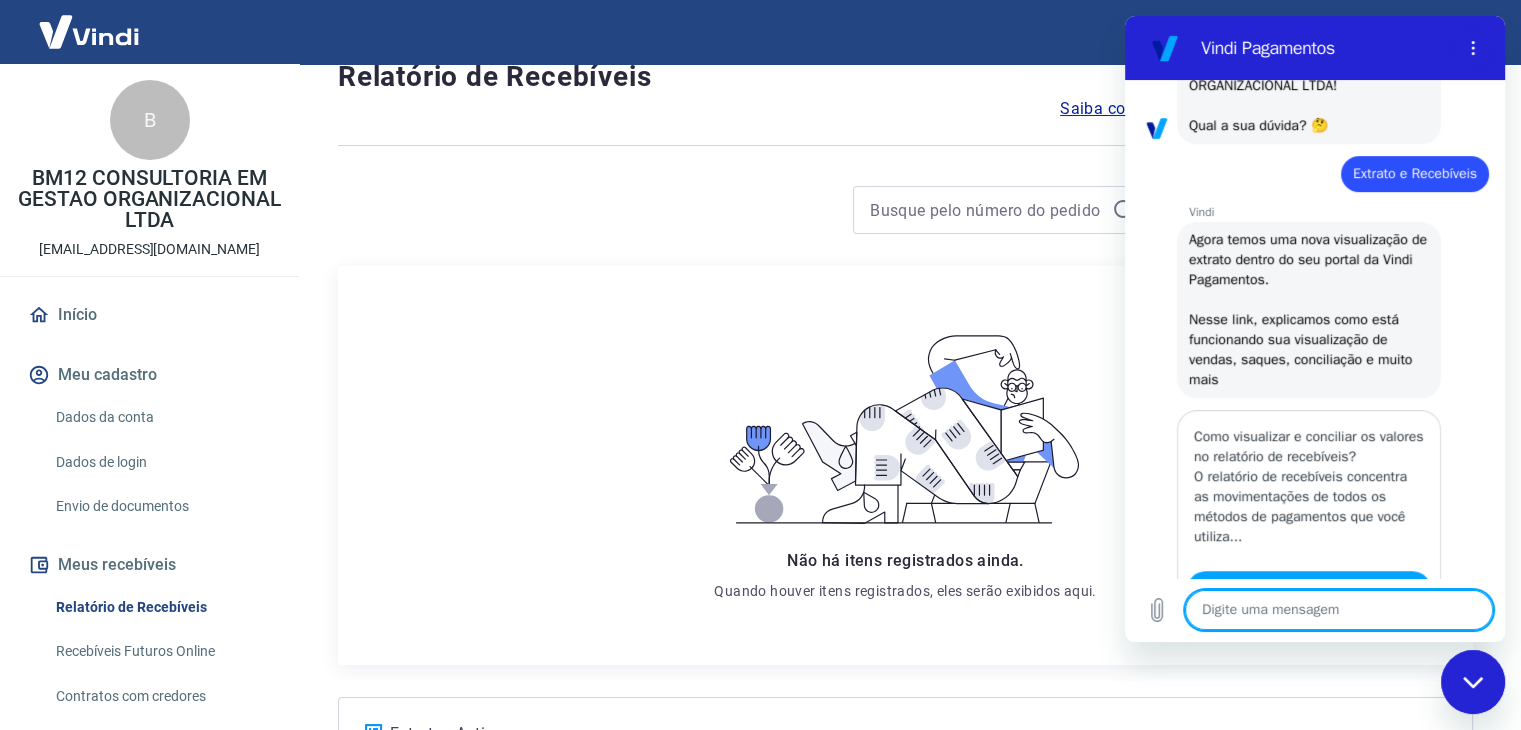 scroll, scrollTop: 1038, scrollLeft: 0, axis: vertical 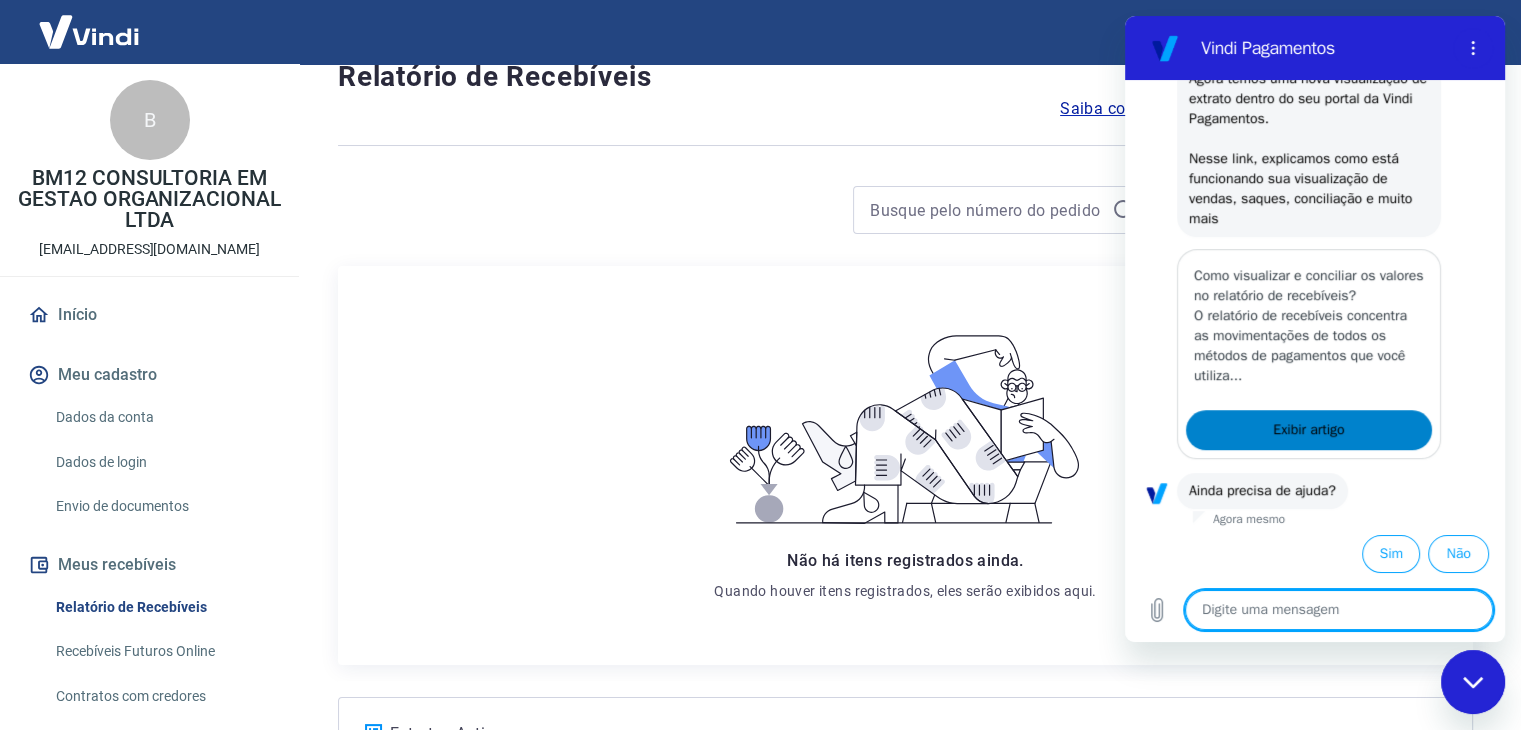 click on "Exibir artigo" at bounding box center [1309, 430] 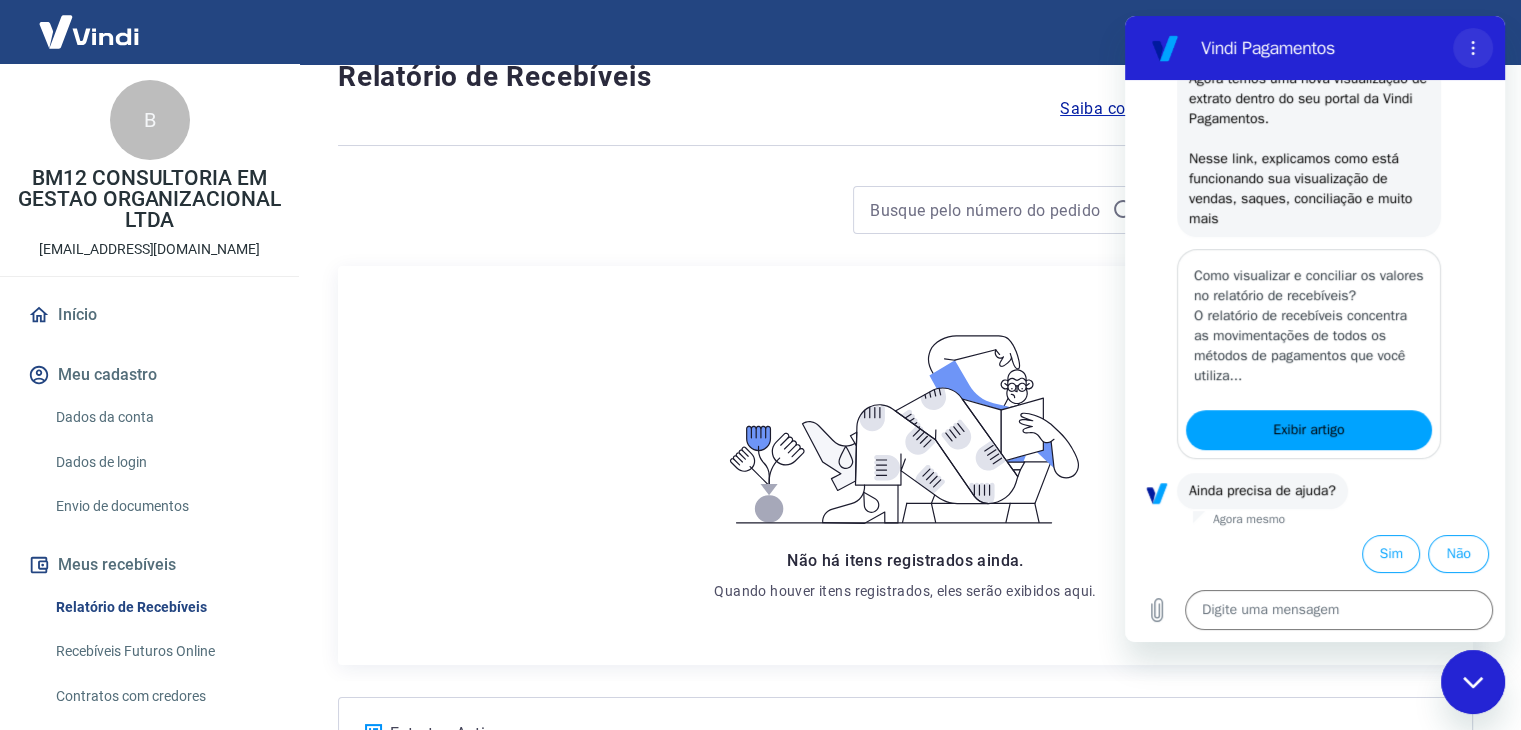click 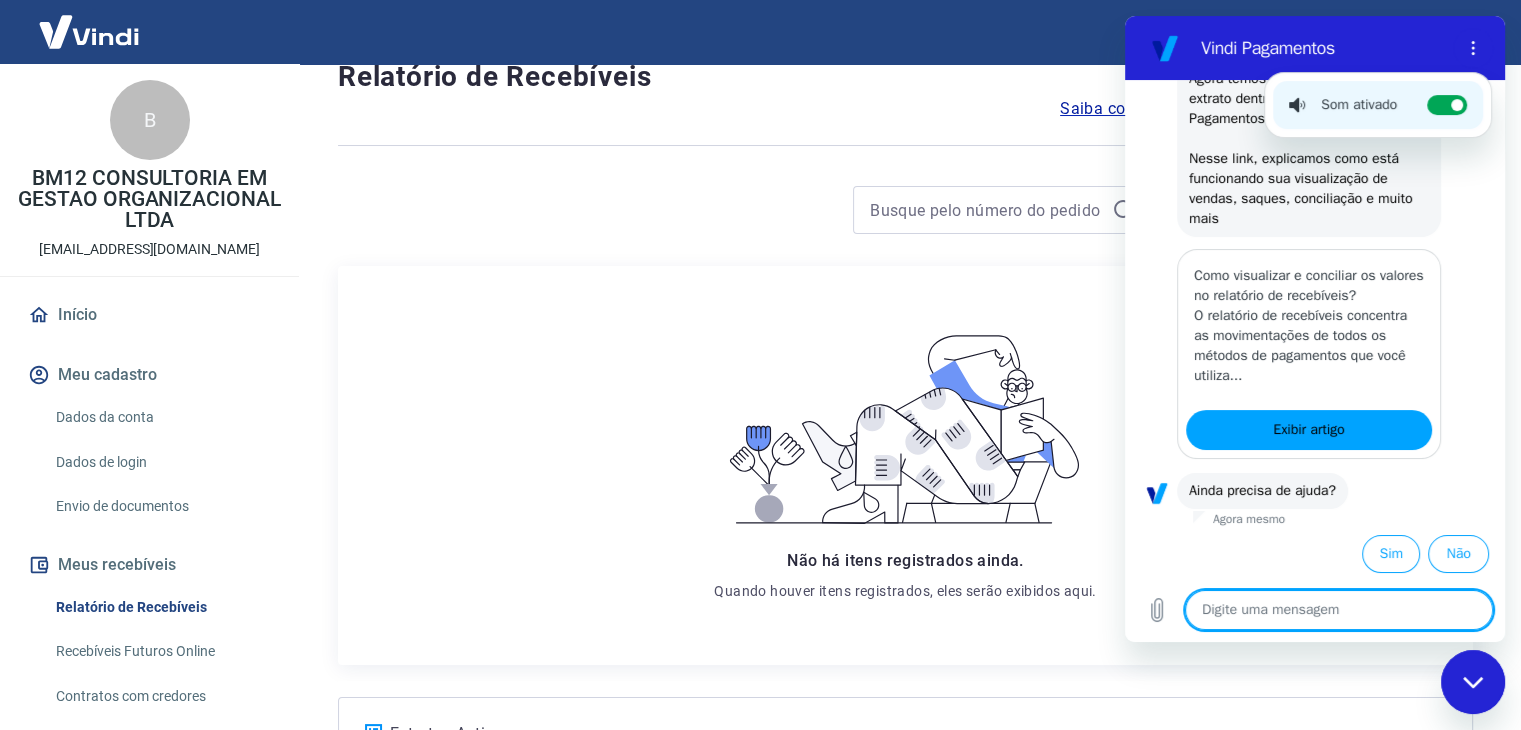 click at bounding box center (1339, 610) 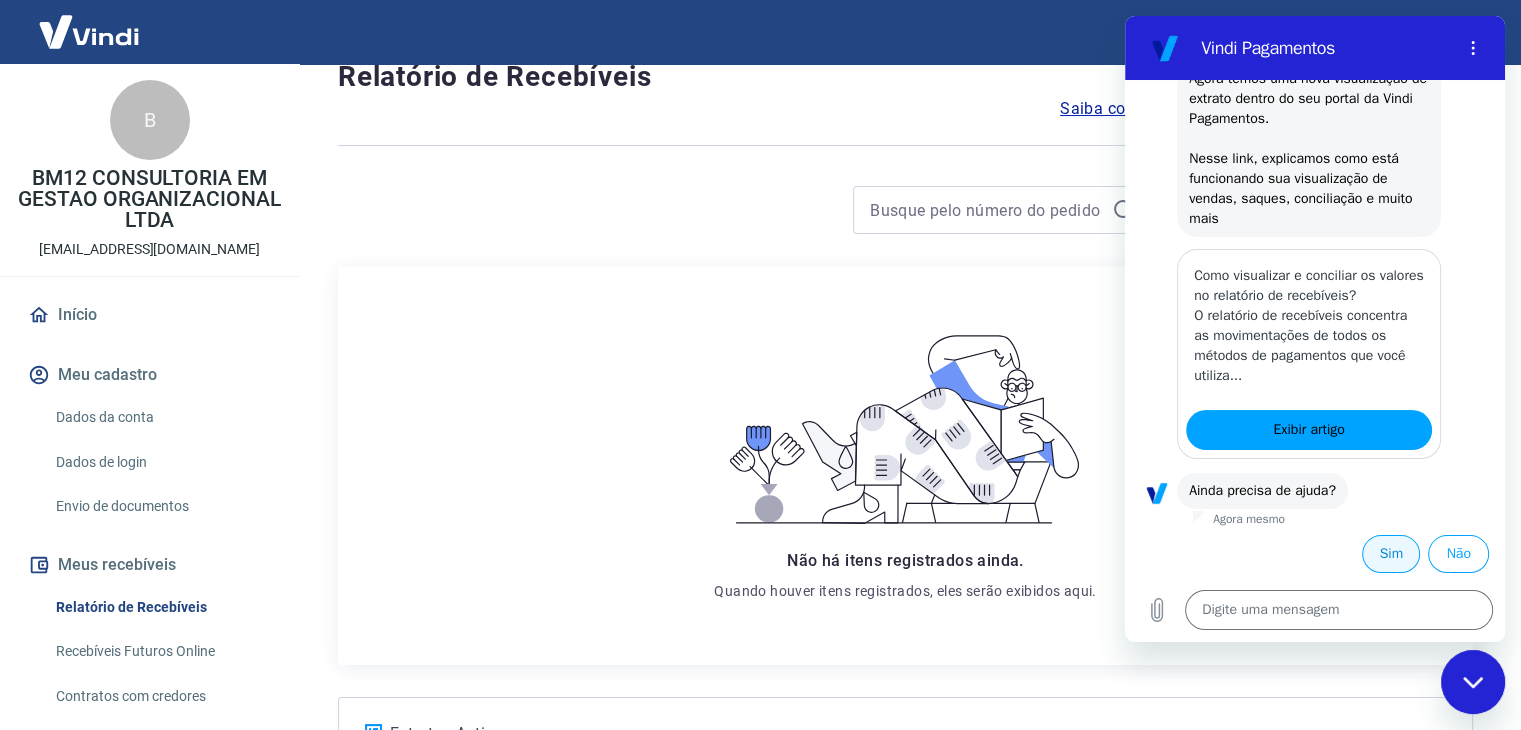 click on "Sim" at bounding box center (1391, 554) 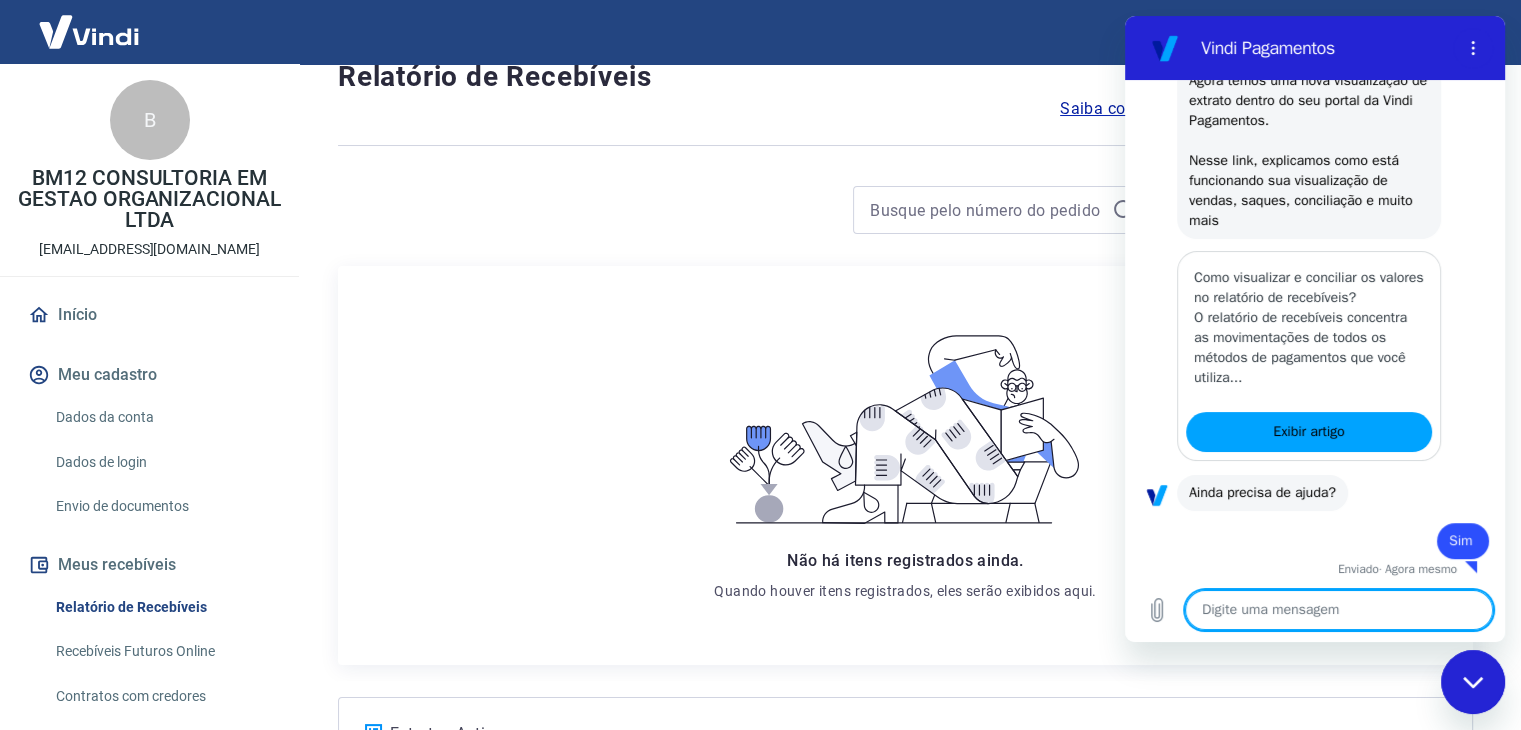 scroll, scrollTop: 1040, scrollLeft: 0, axis: vertical 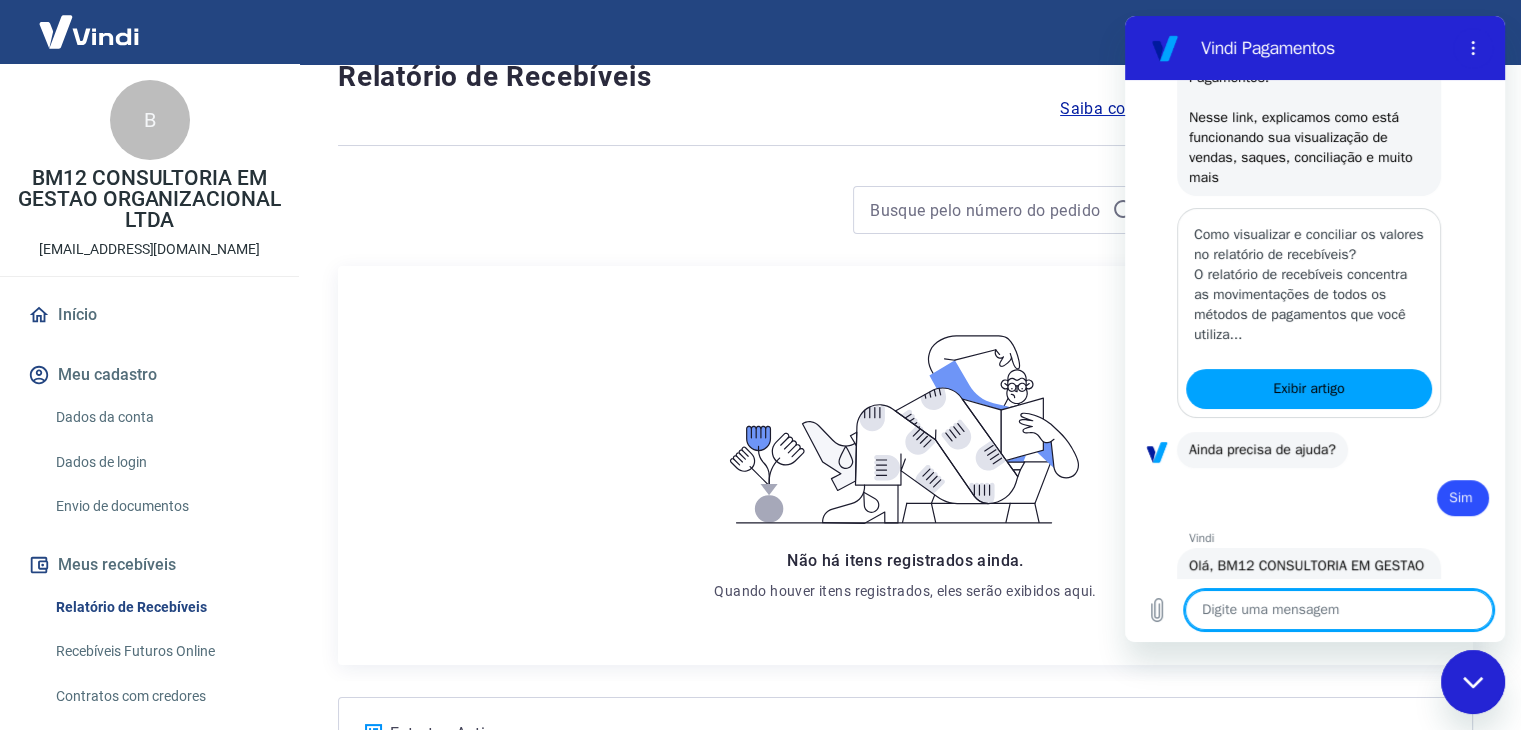 type on "x" 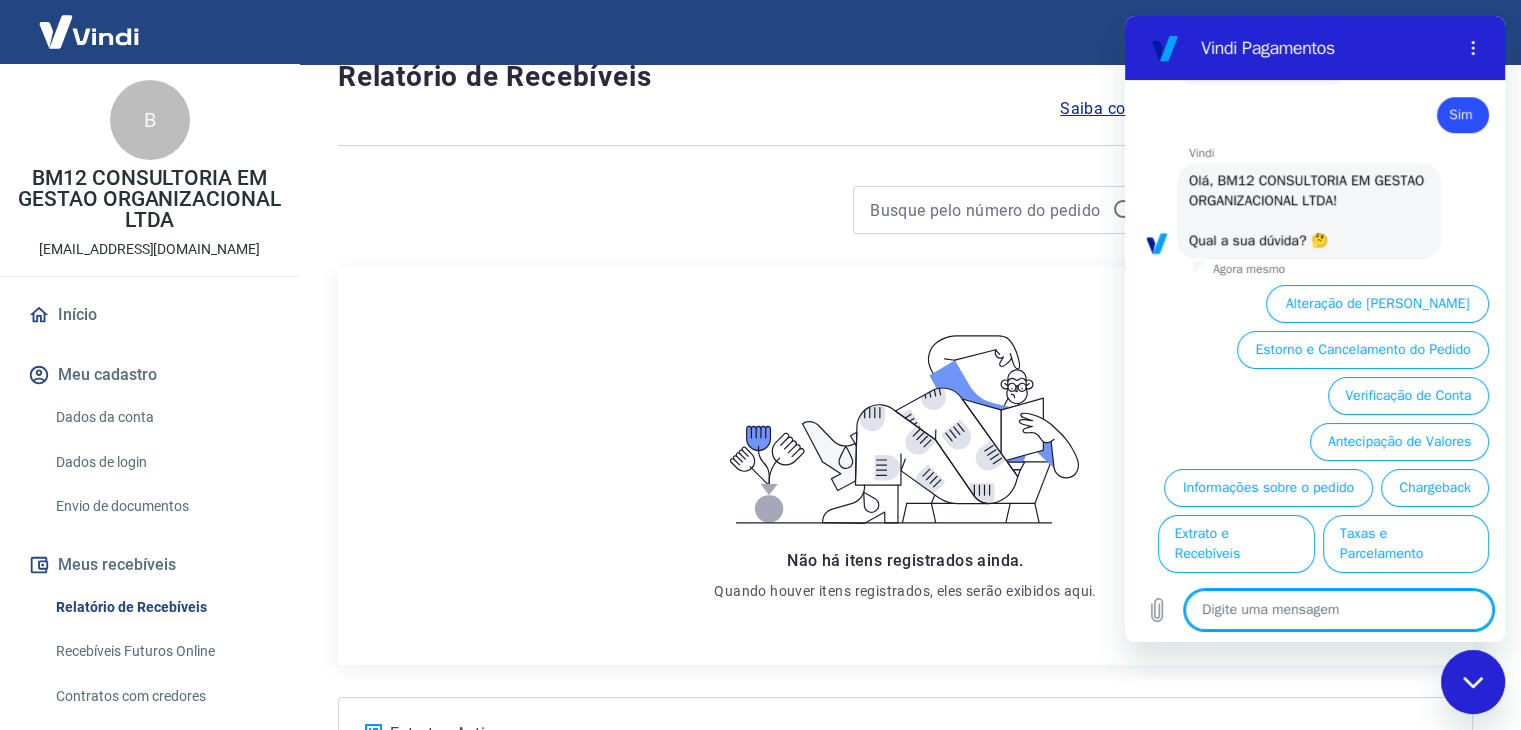 scroll, scrollTop: 1485, scrollLeft: 0, axis: vertical 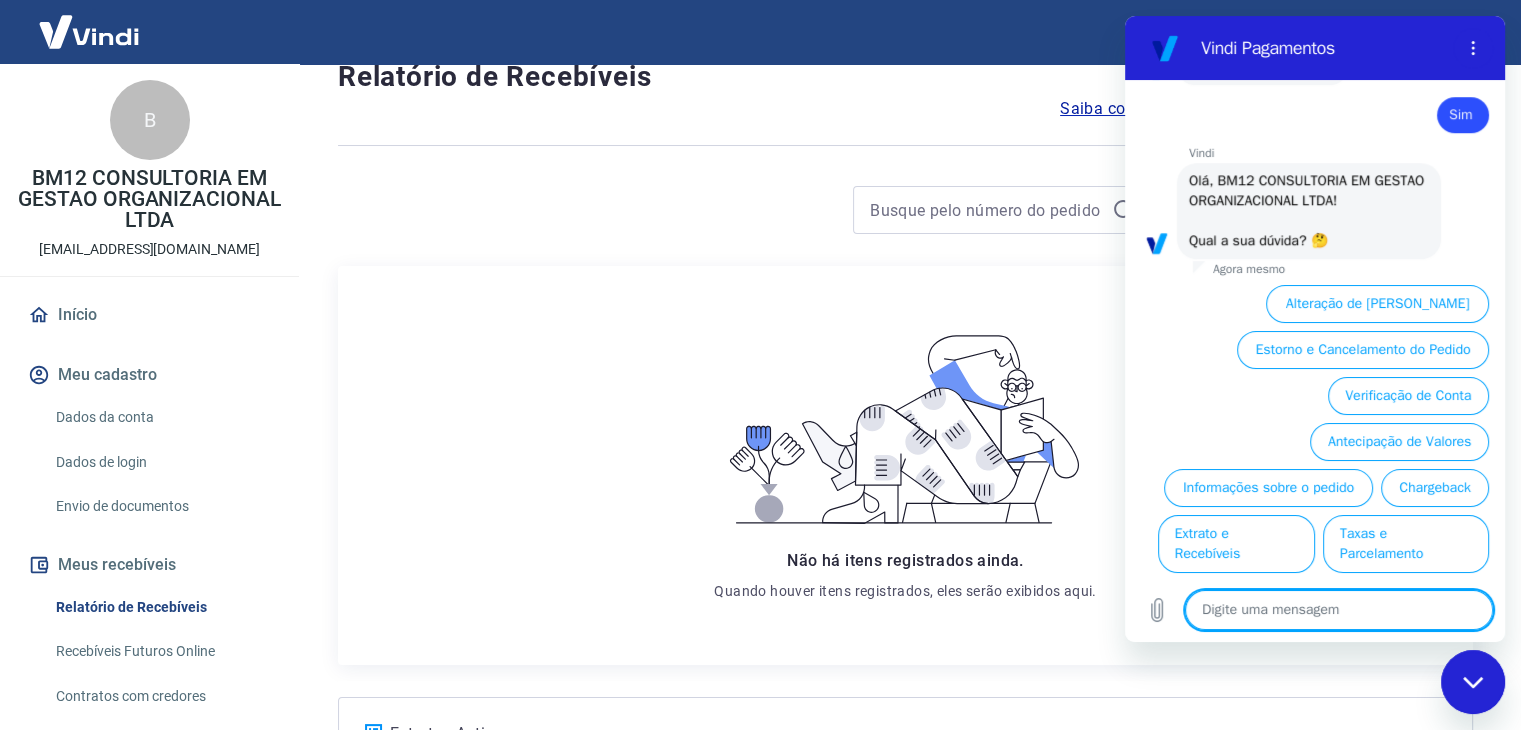 click at bounding box center [1339, 610] 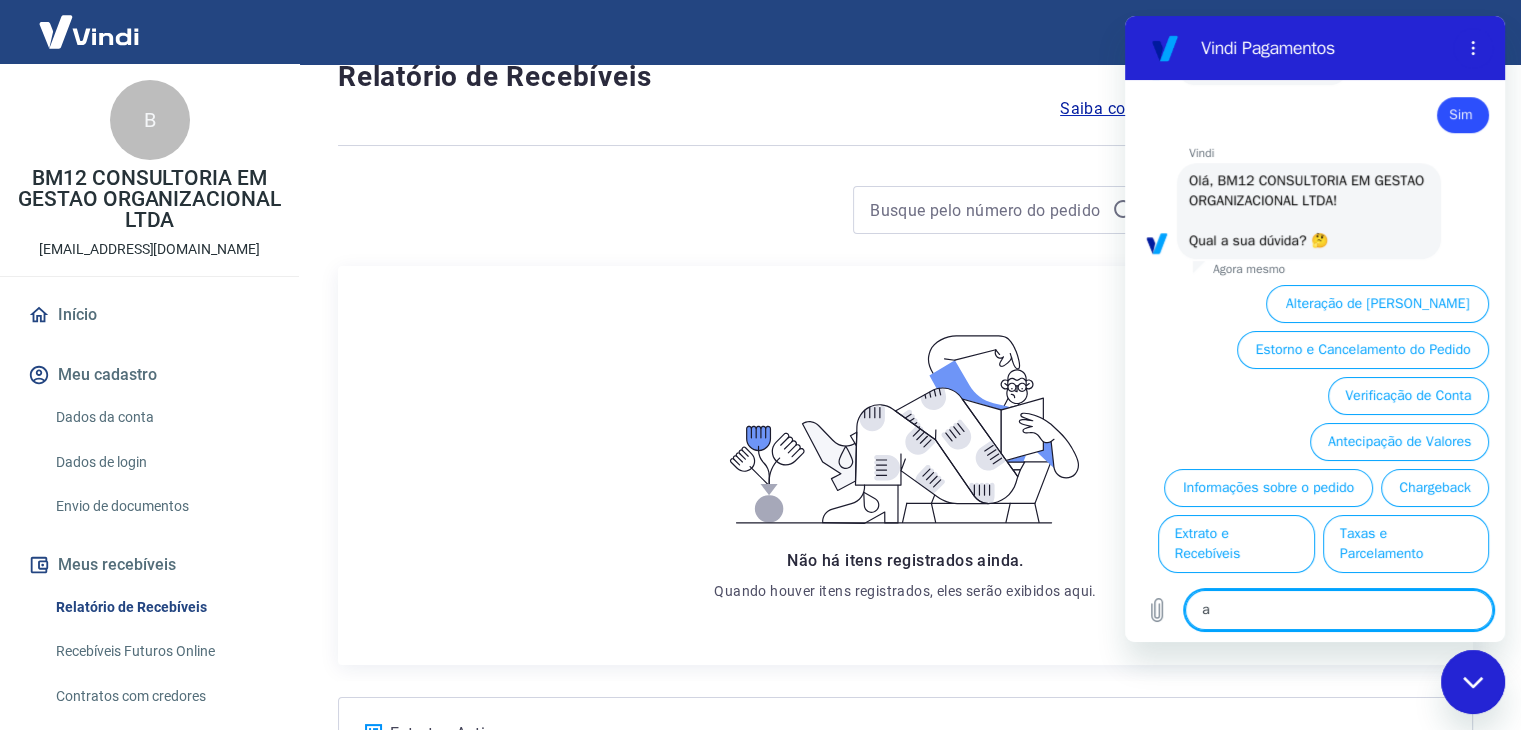 type on "at" 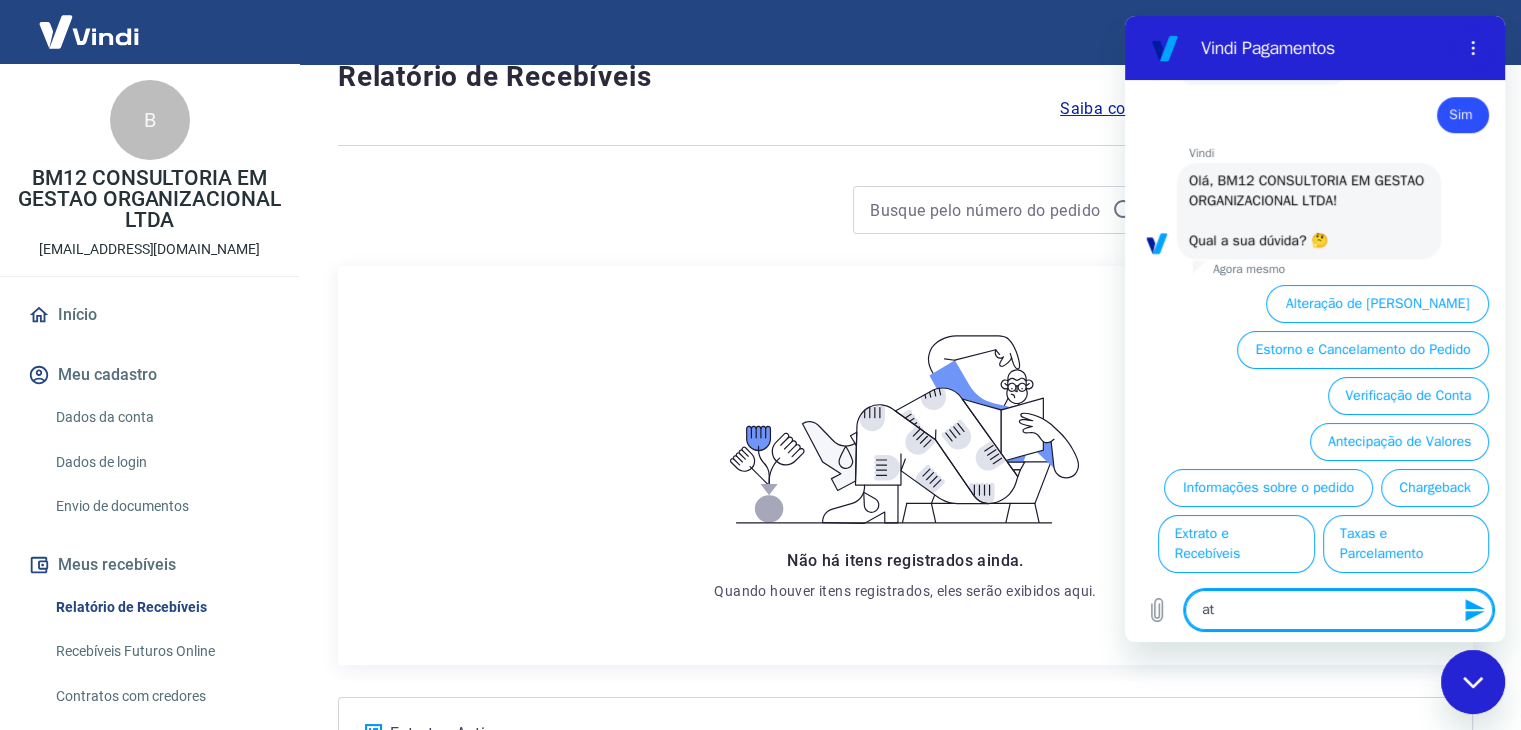 type on "ate" 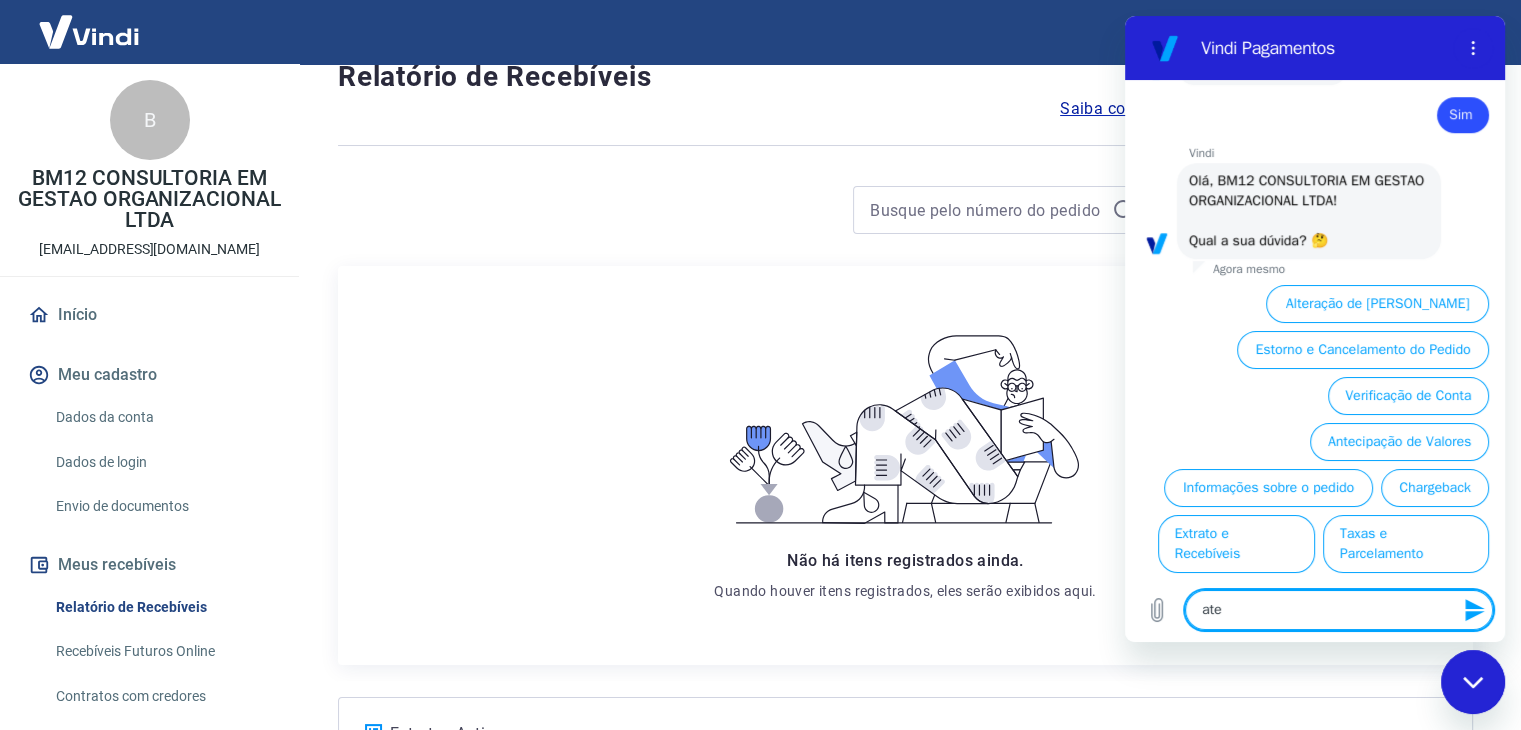 type on "aten" 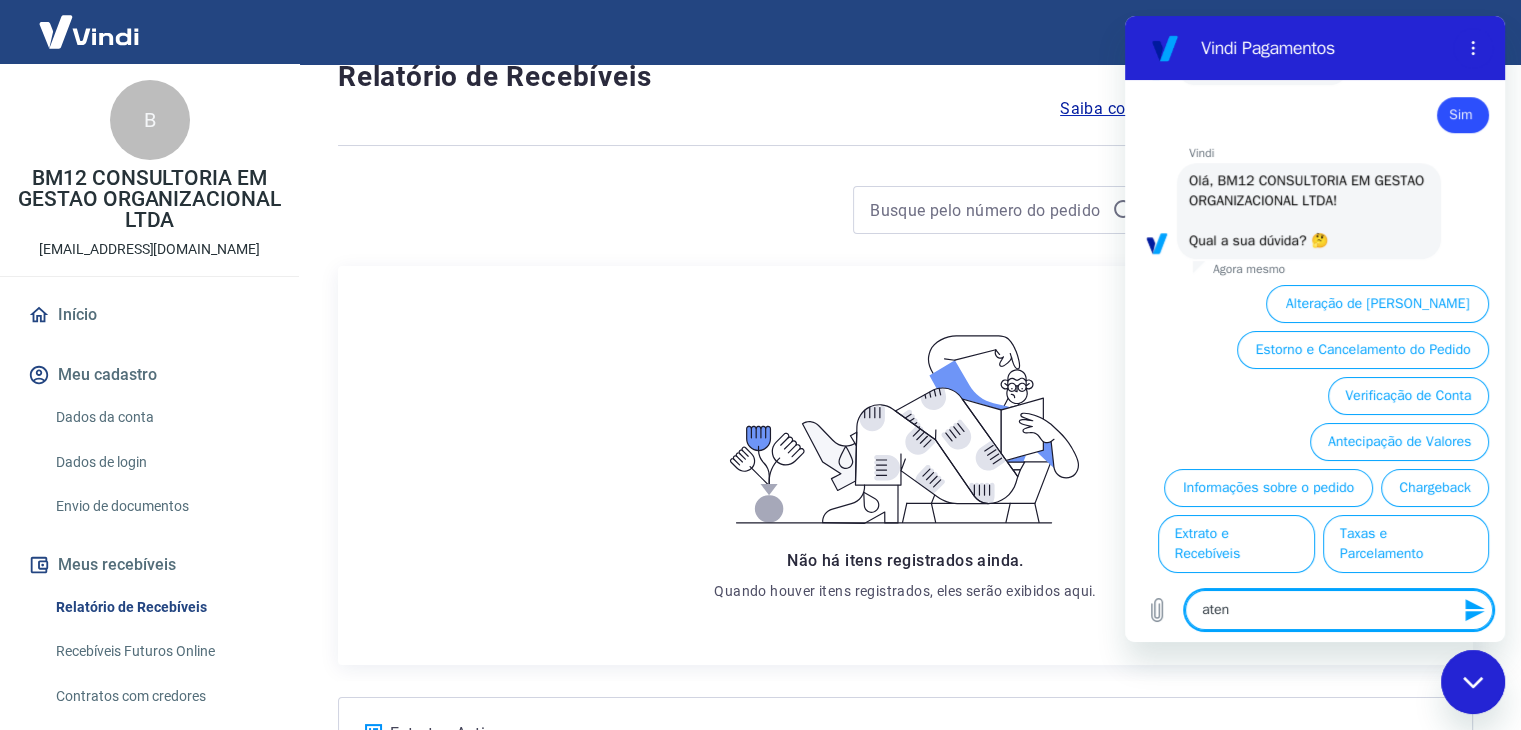 type on "atend" 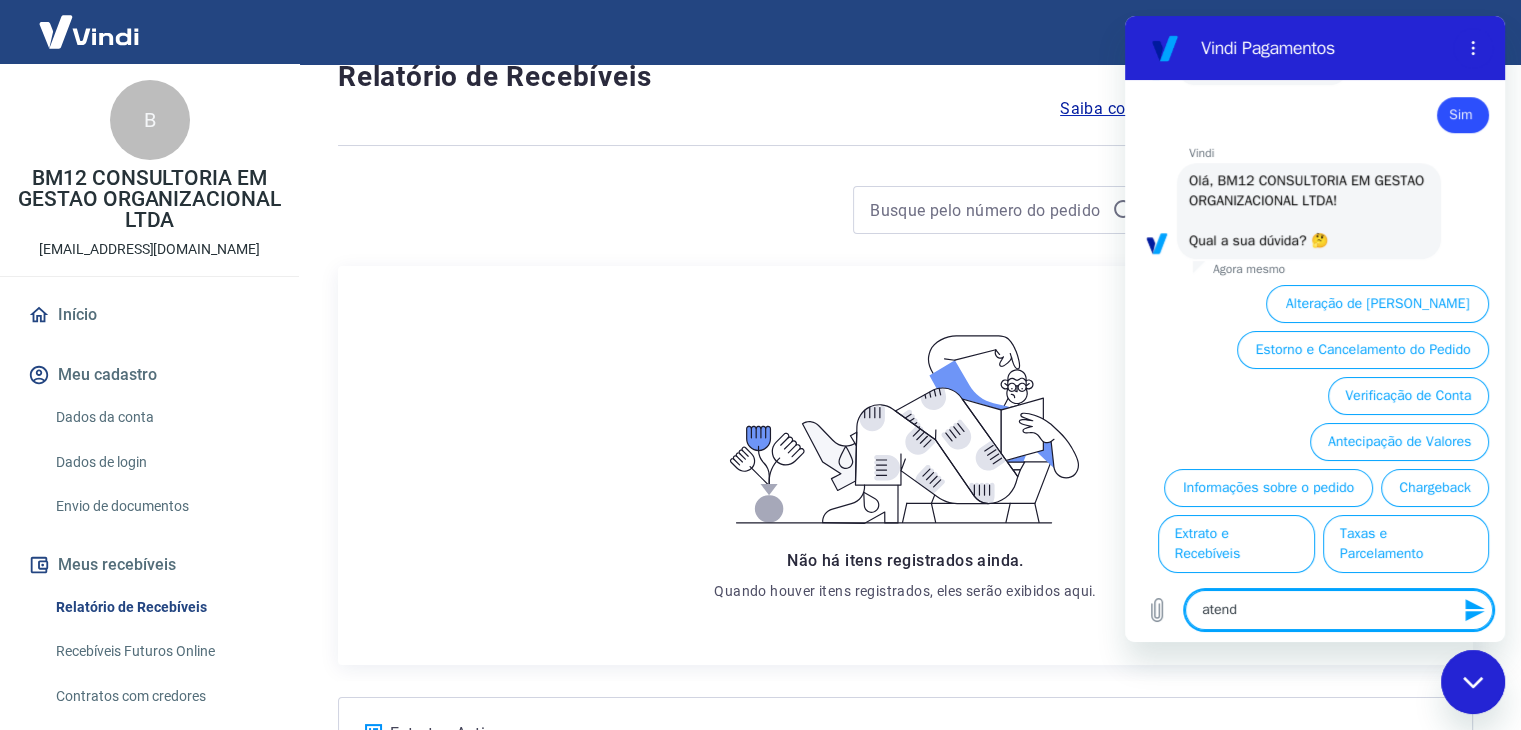 type on "atende" 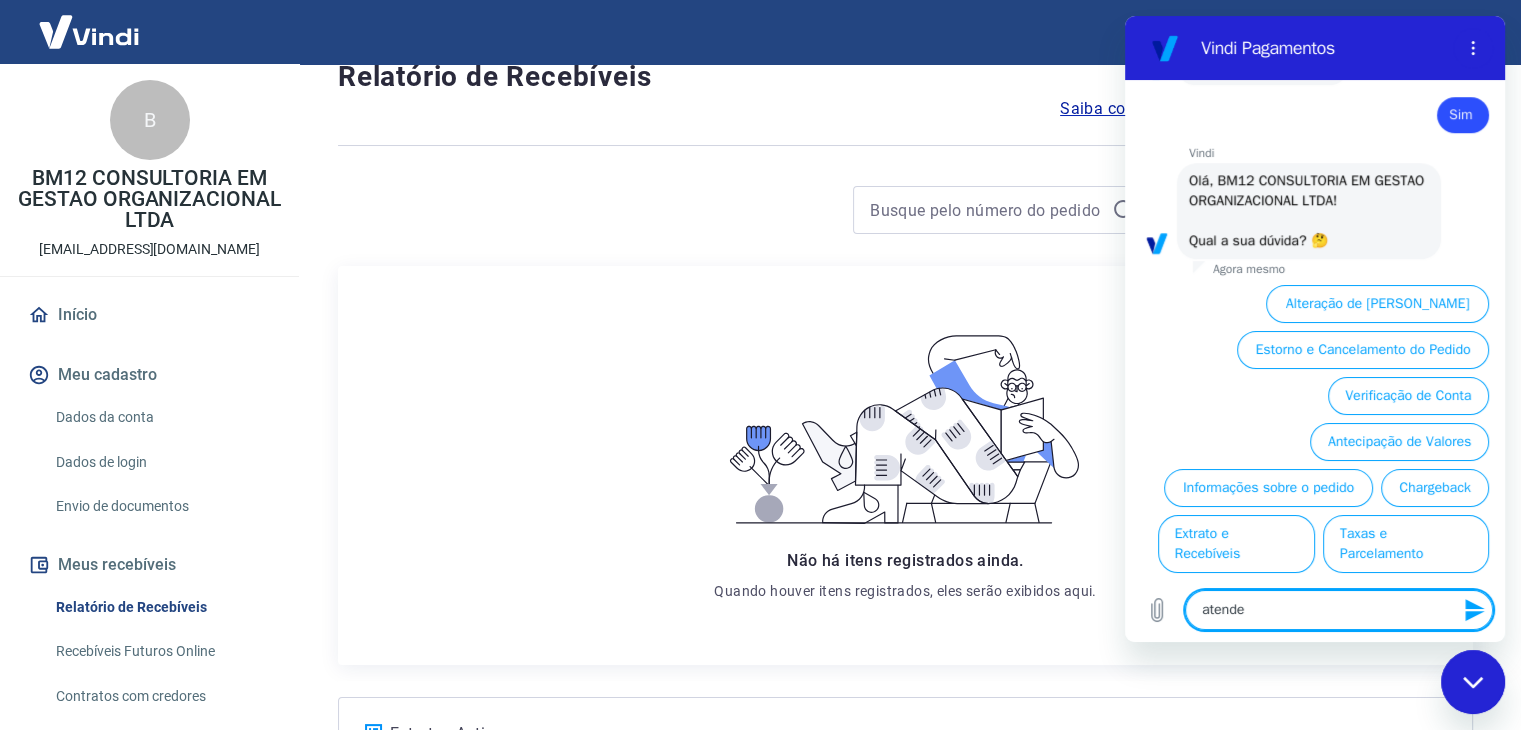 type on "atenden" 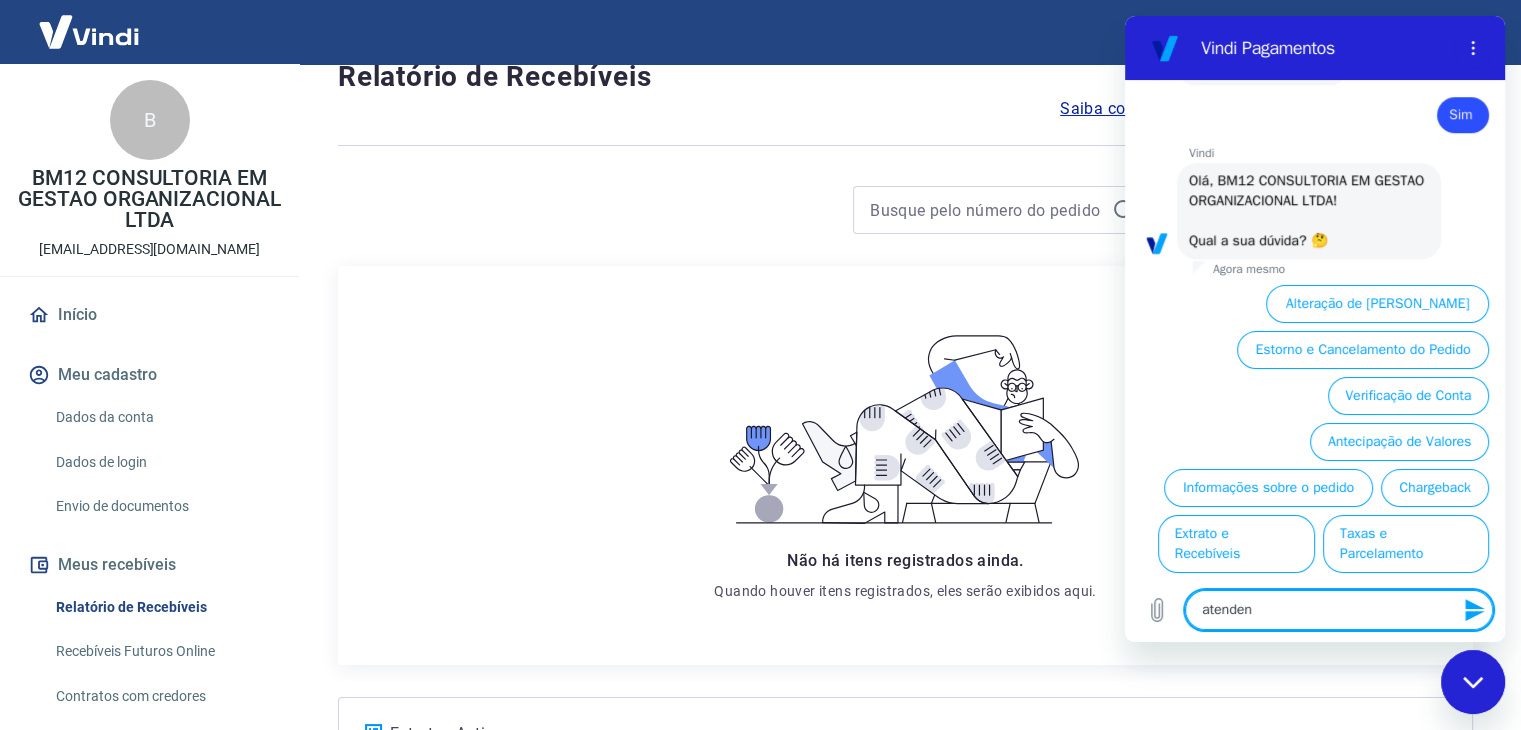 type on "atendent" 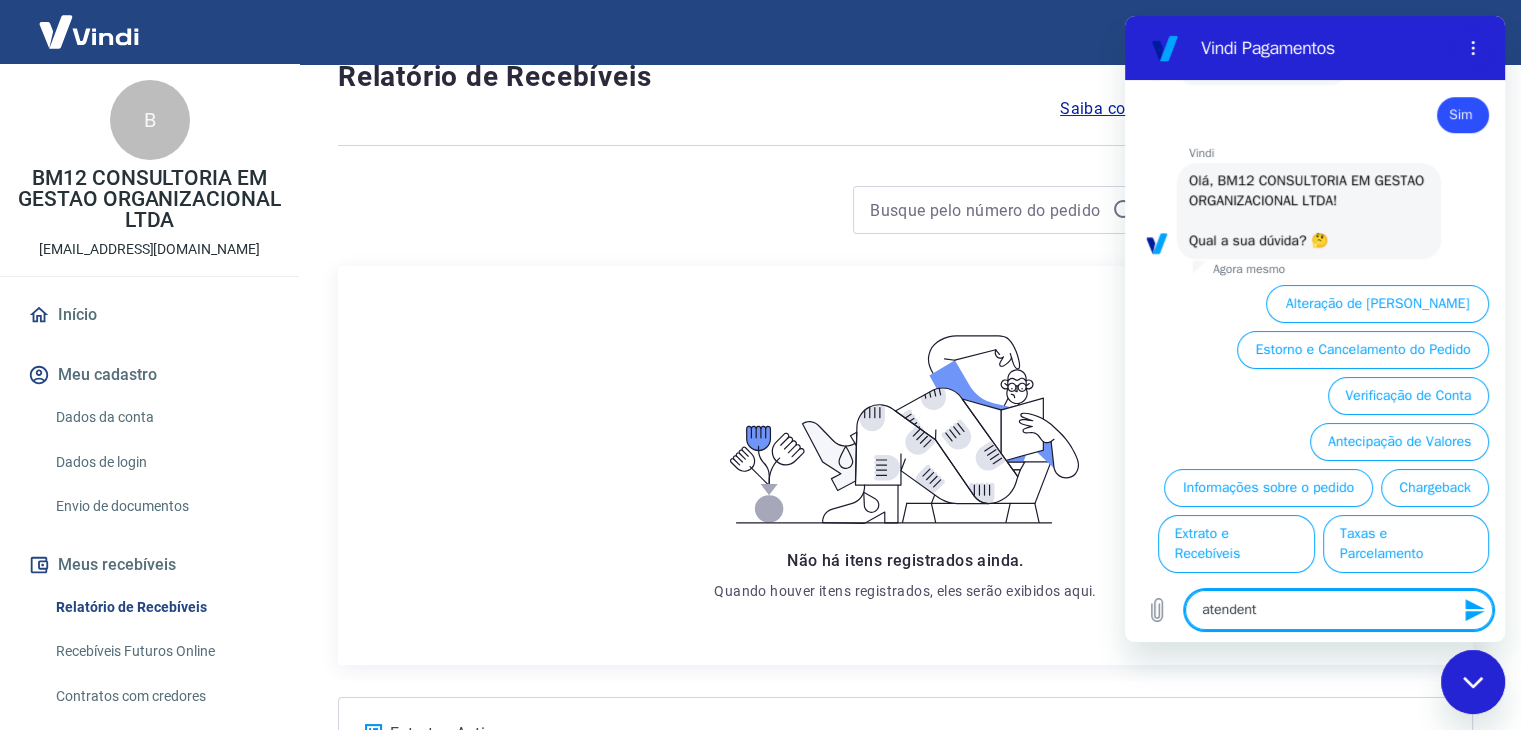 type on "atendente" 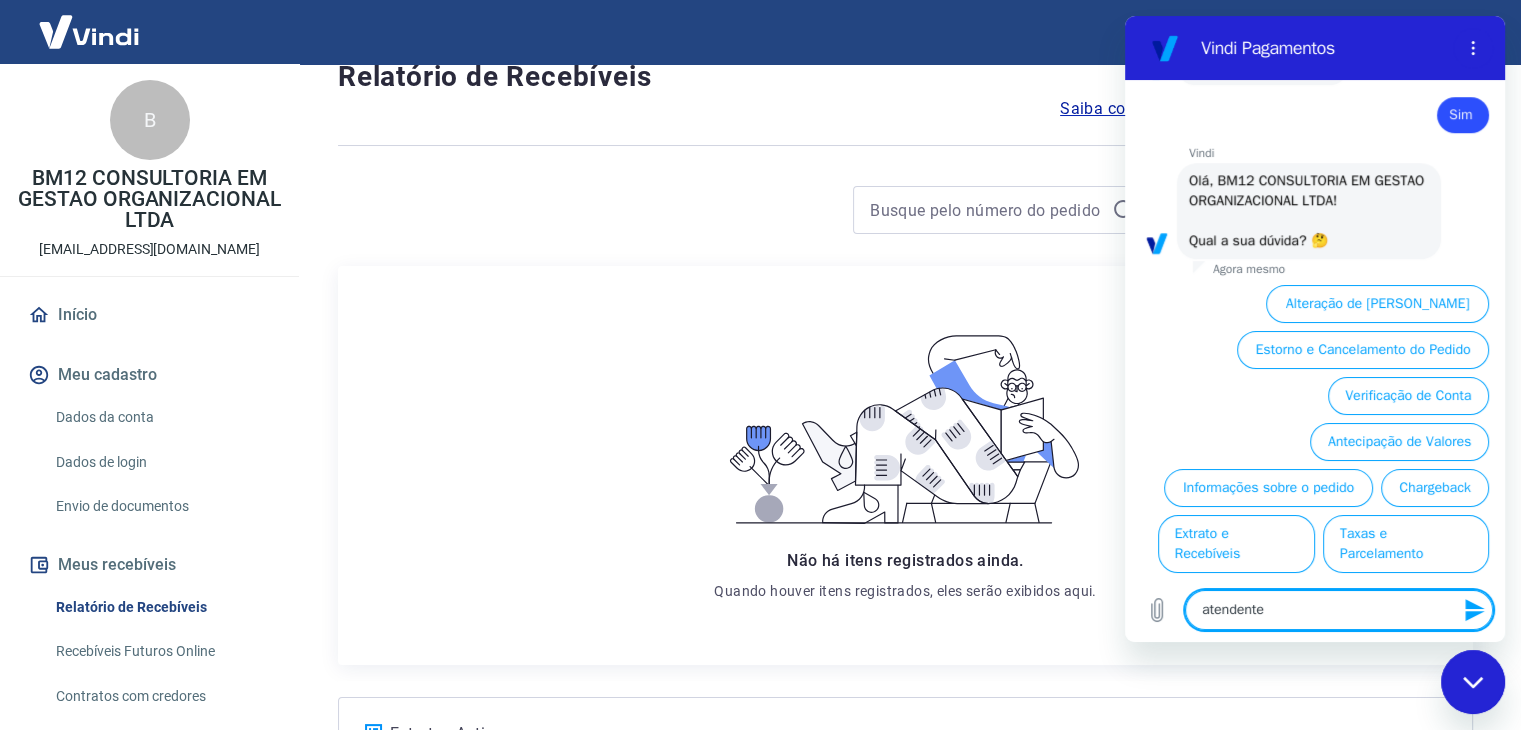 type 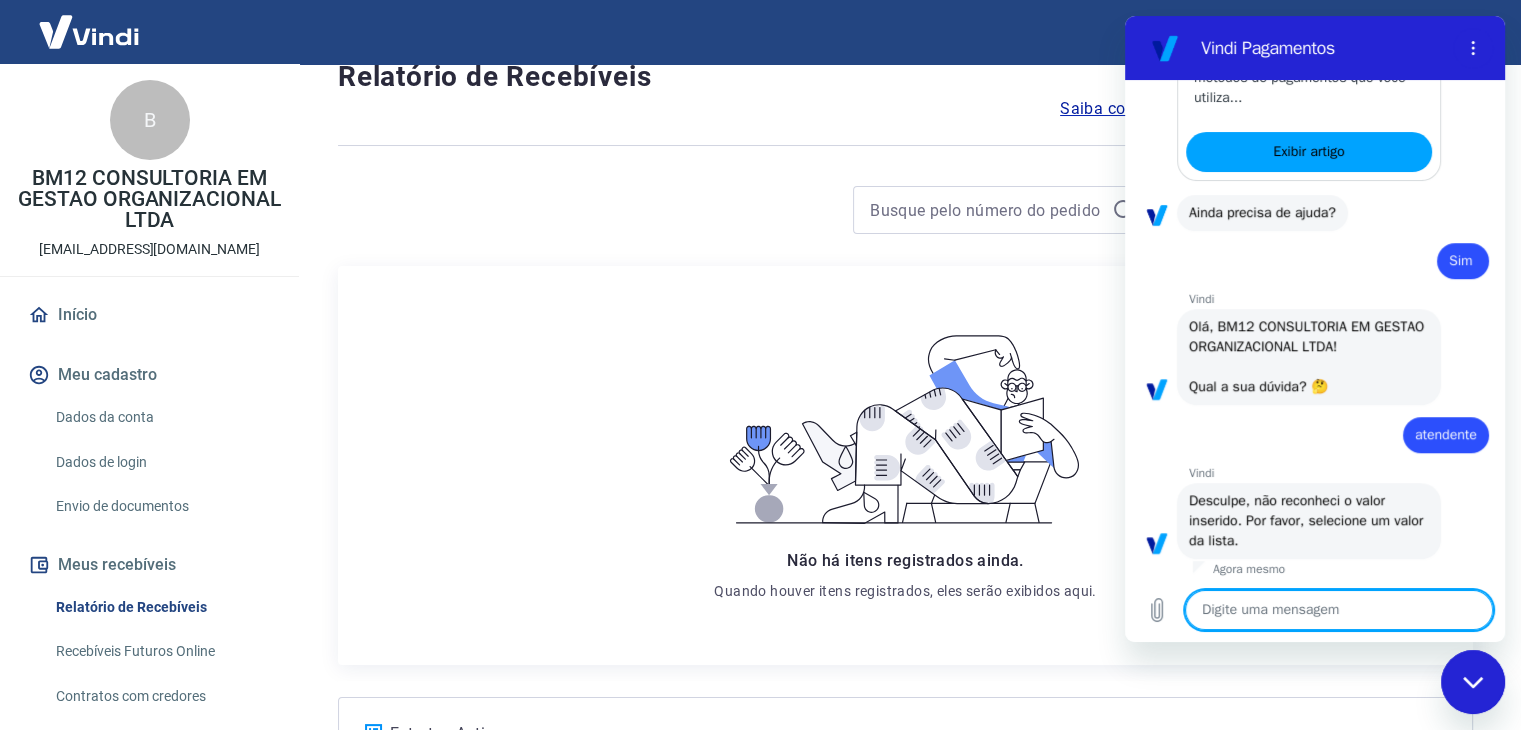 scroll, scrollTop: 1320, scrollLeft: 0, axis: vertical 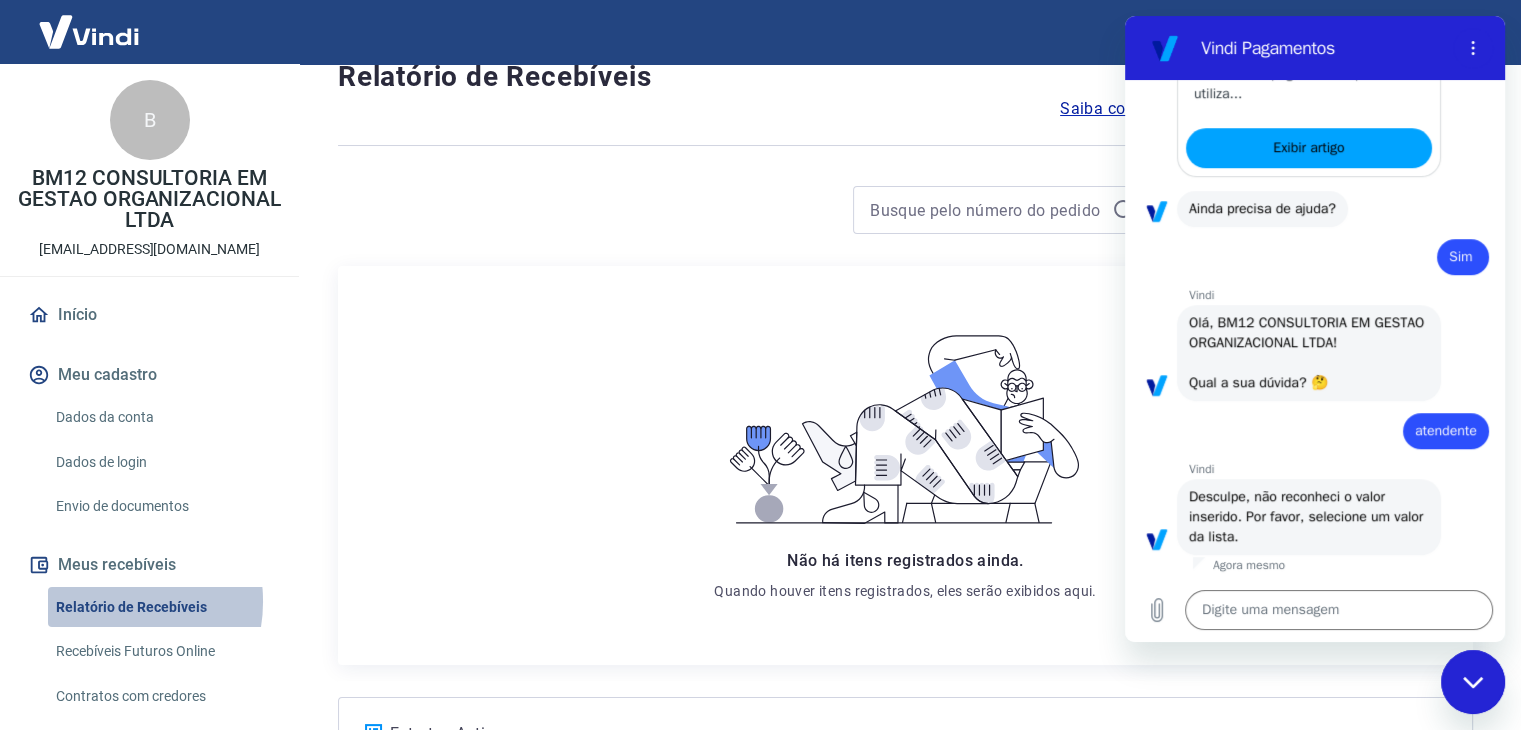click on "Relatório de Recebíveis" at bounding box center (161, 607) 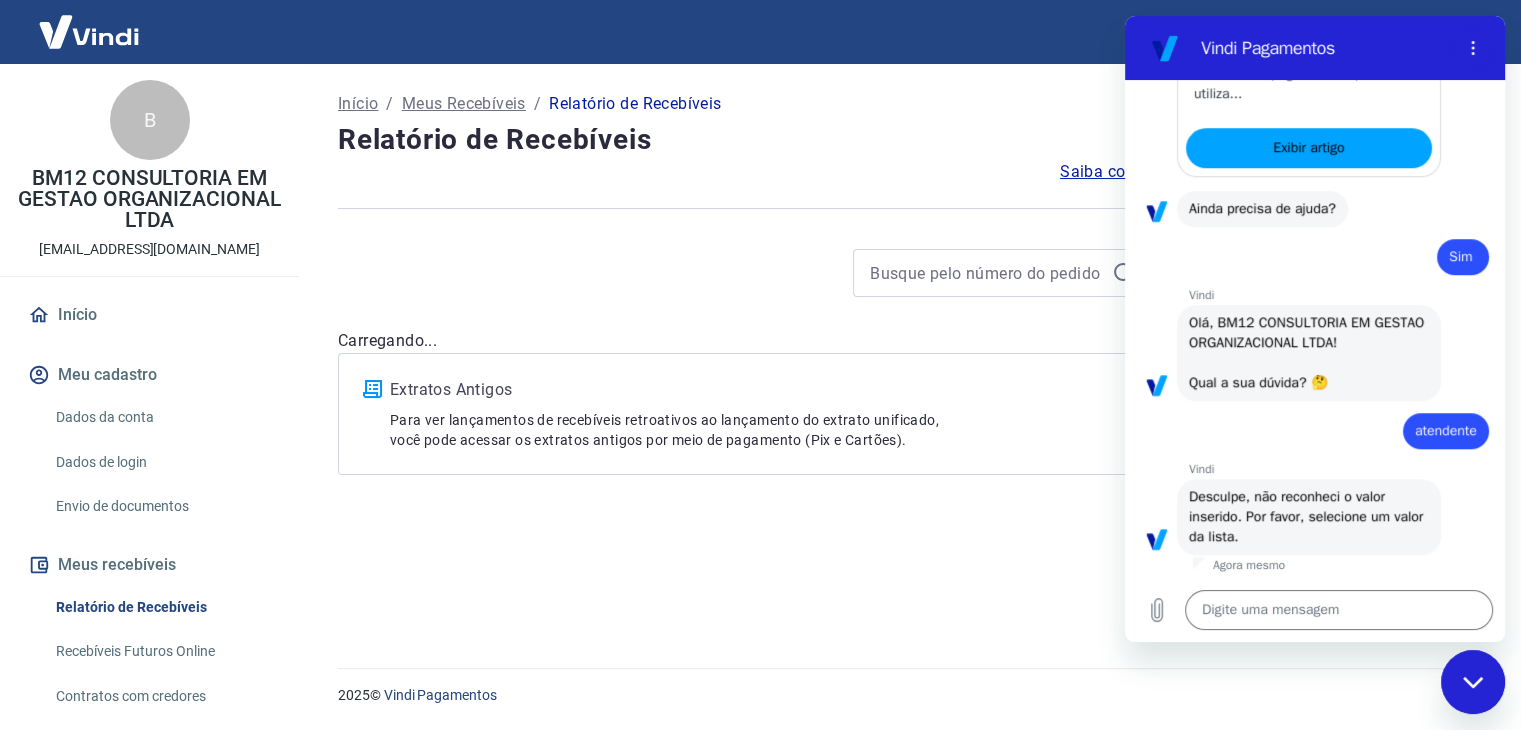 scroll, scrollTop: 0, scrollLeft: 0, axis: both 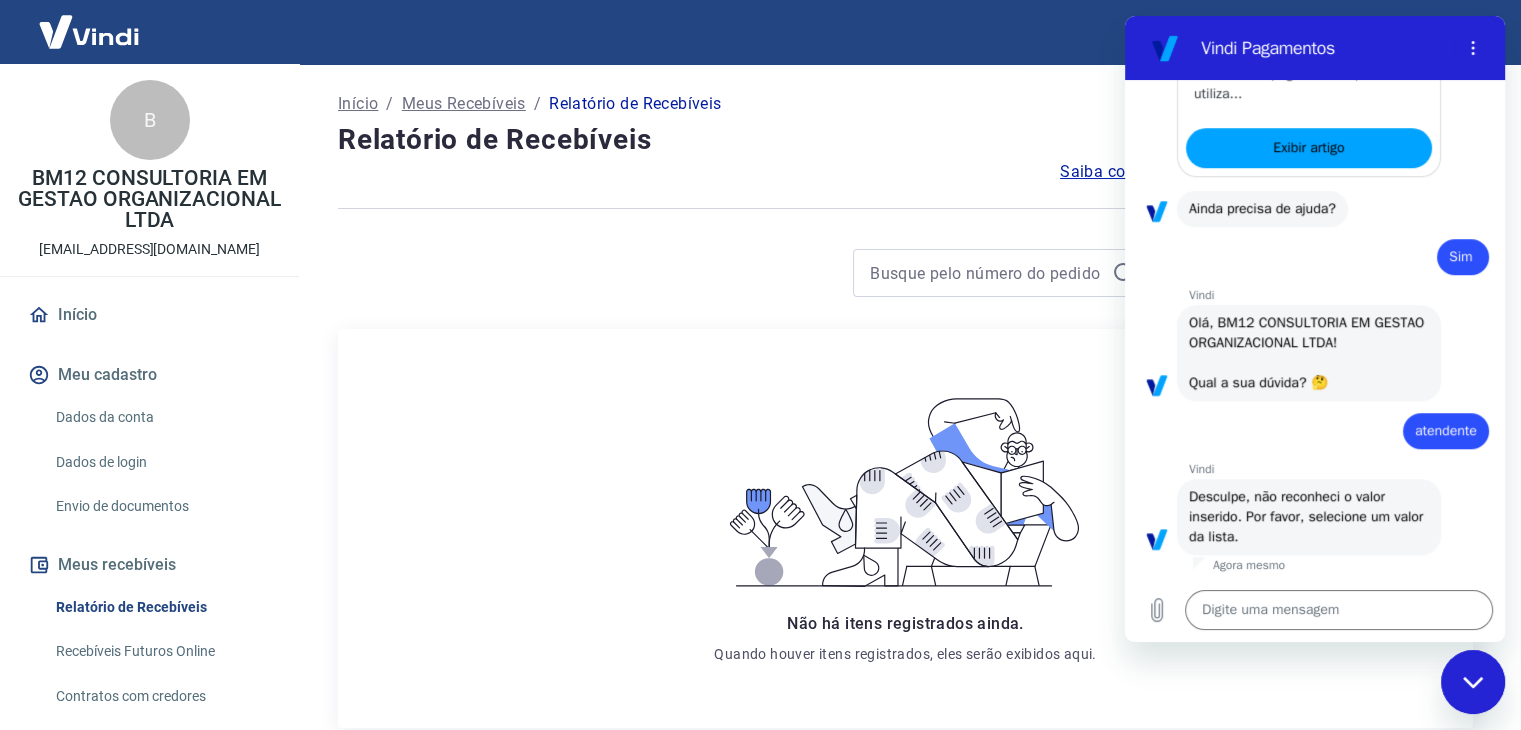 click at bounding box center [1473, 682] 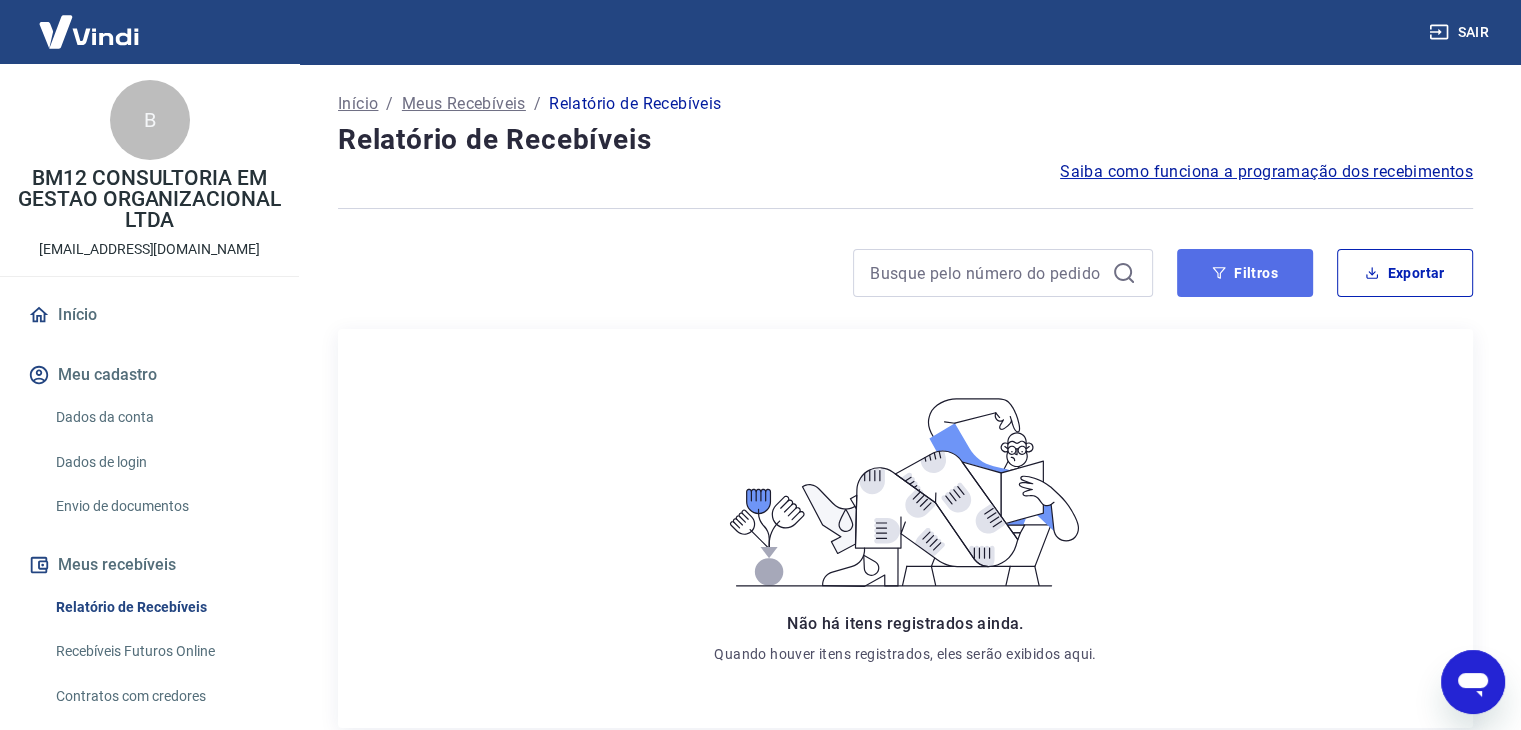 click on "Filtros" at bounding box center (1245, 273) 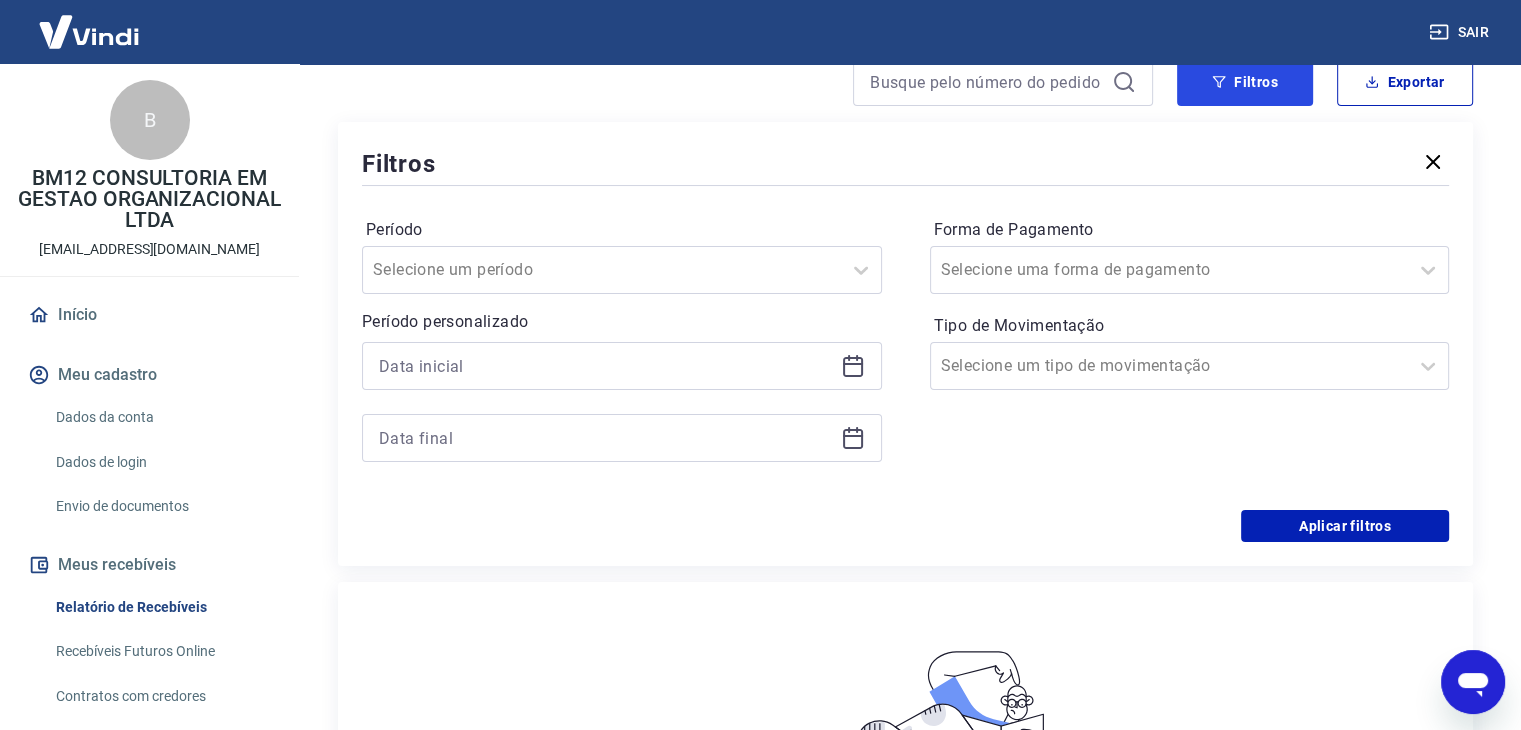 scroll, scrollTop: 200, scrollLeft: 0, axis: vertical 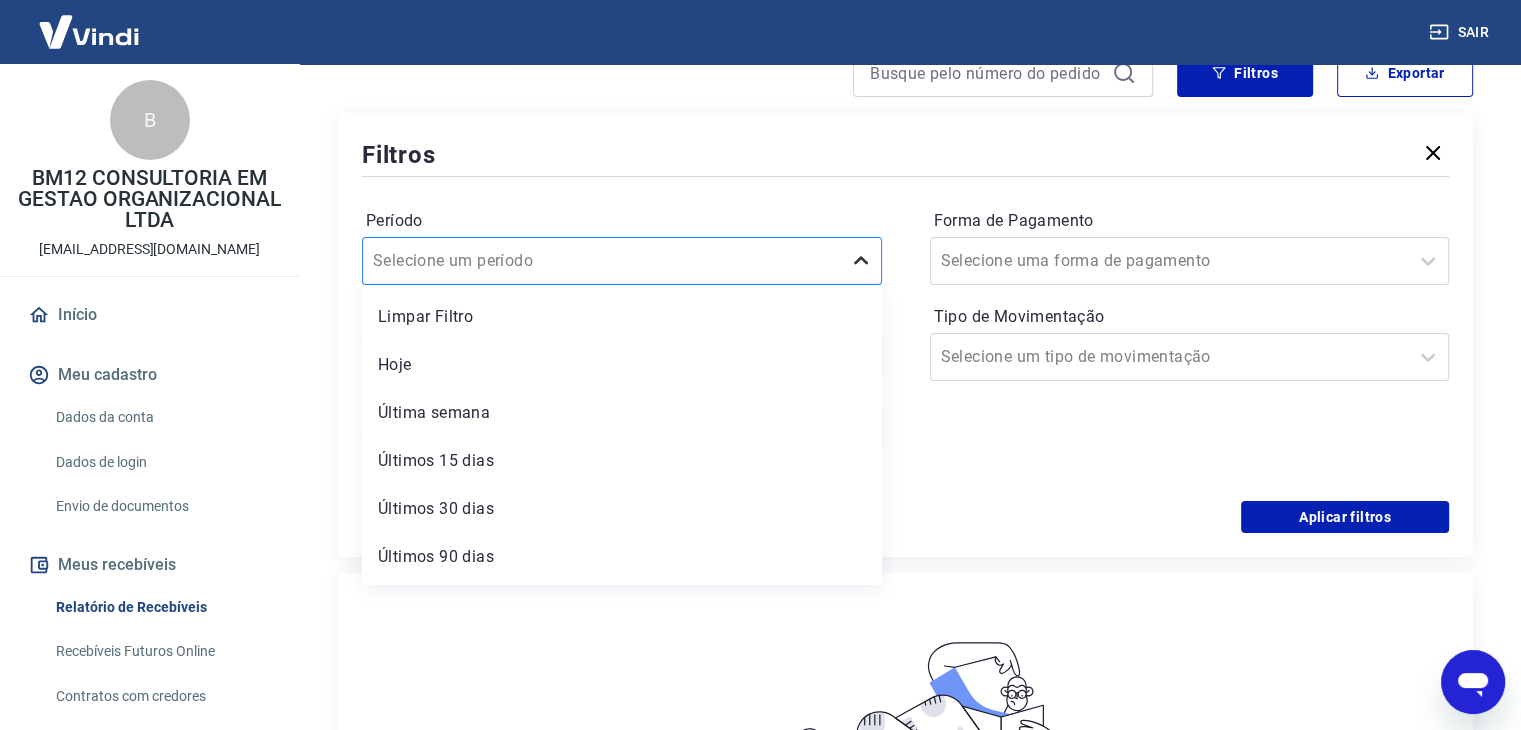 click 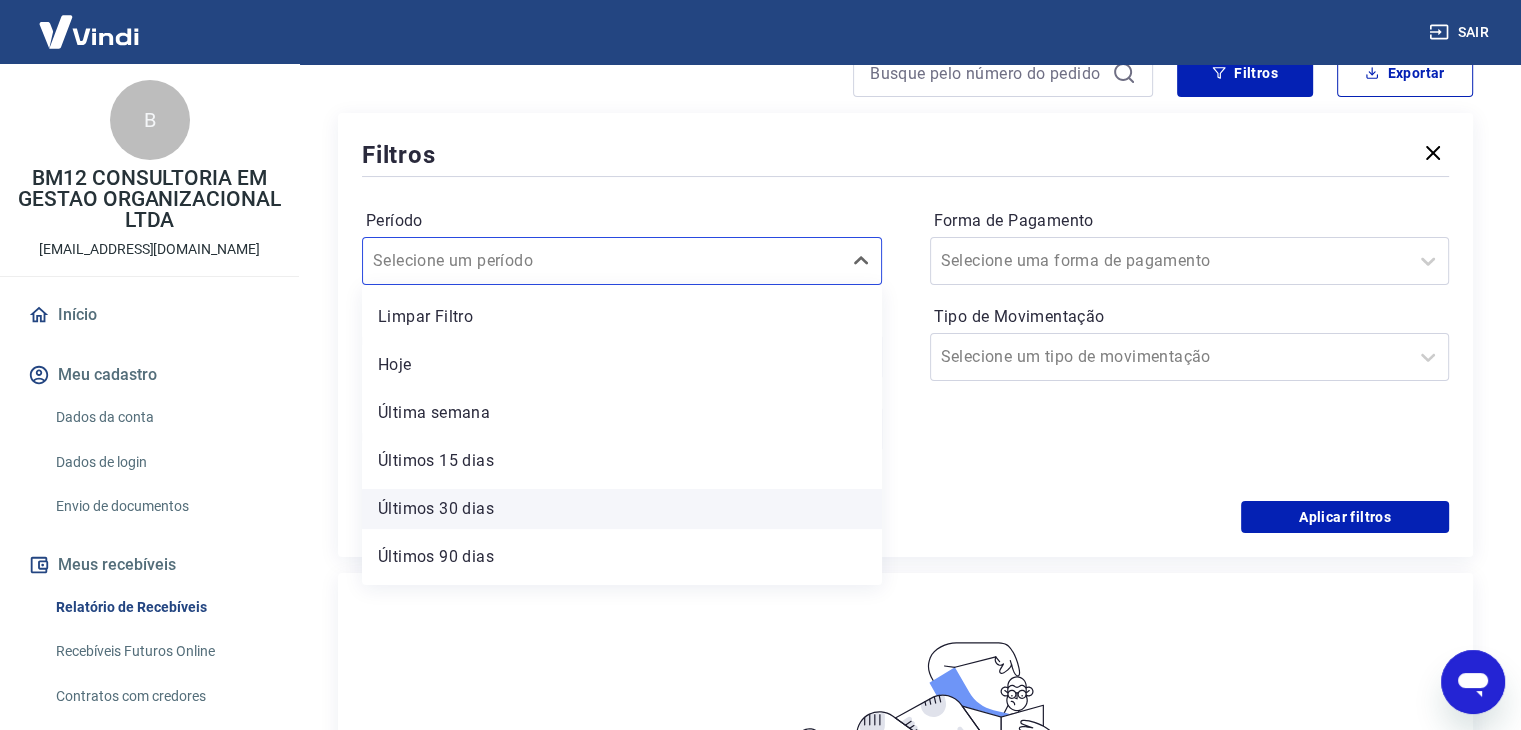 scroll, scrollTop: 44, scrollLeft: 0, axis: vertical 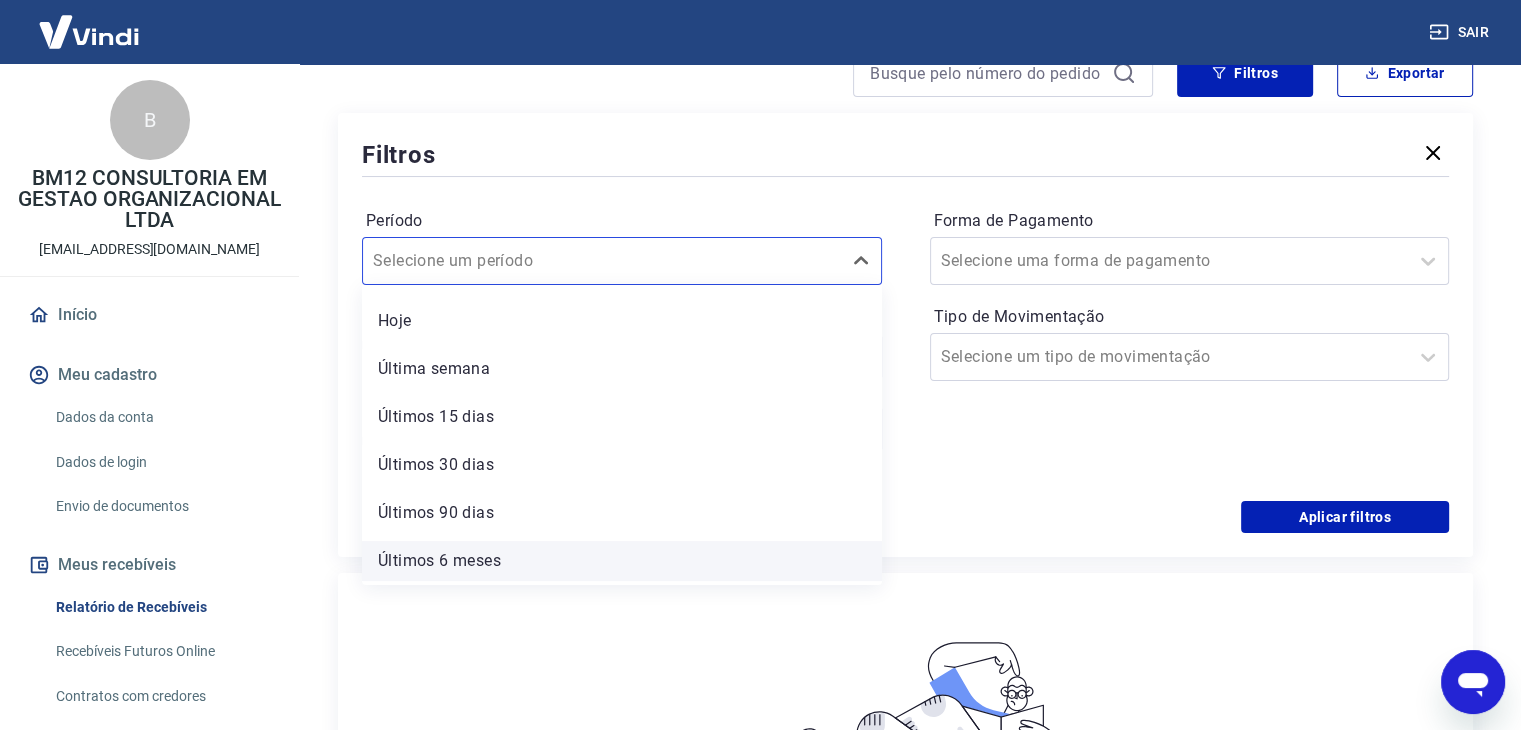 click on "Últimos 6 meses" at bounding box center [622, 561] 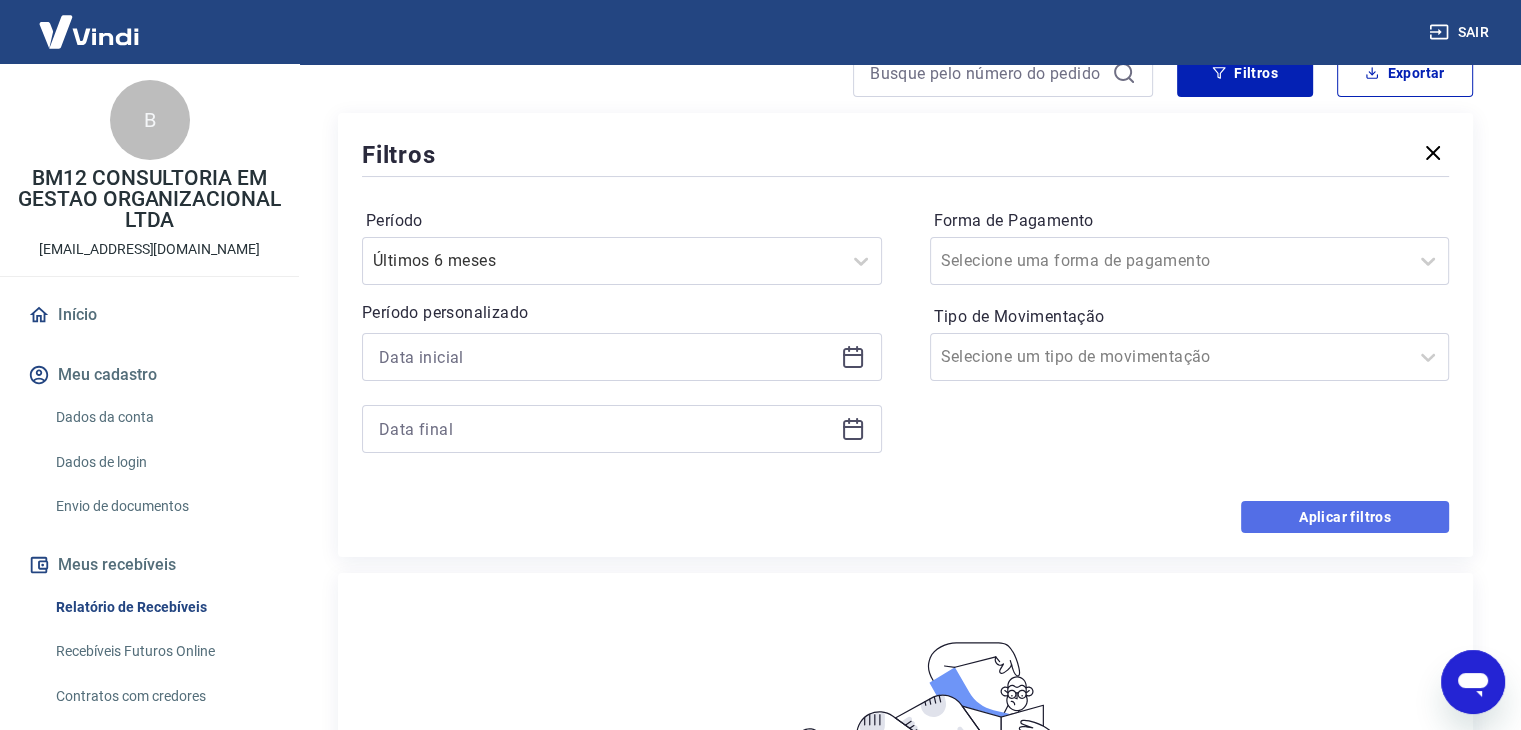 click on "Aplicar filtros" at bounding box center (1345, 517) 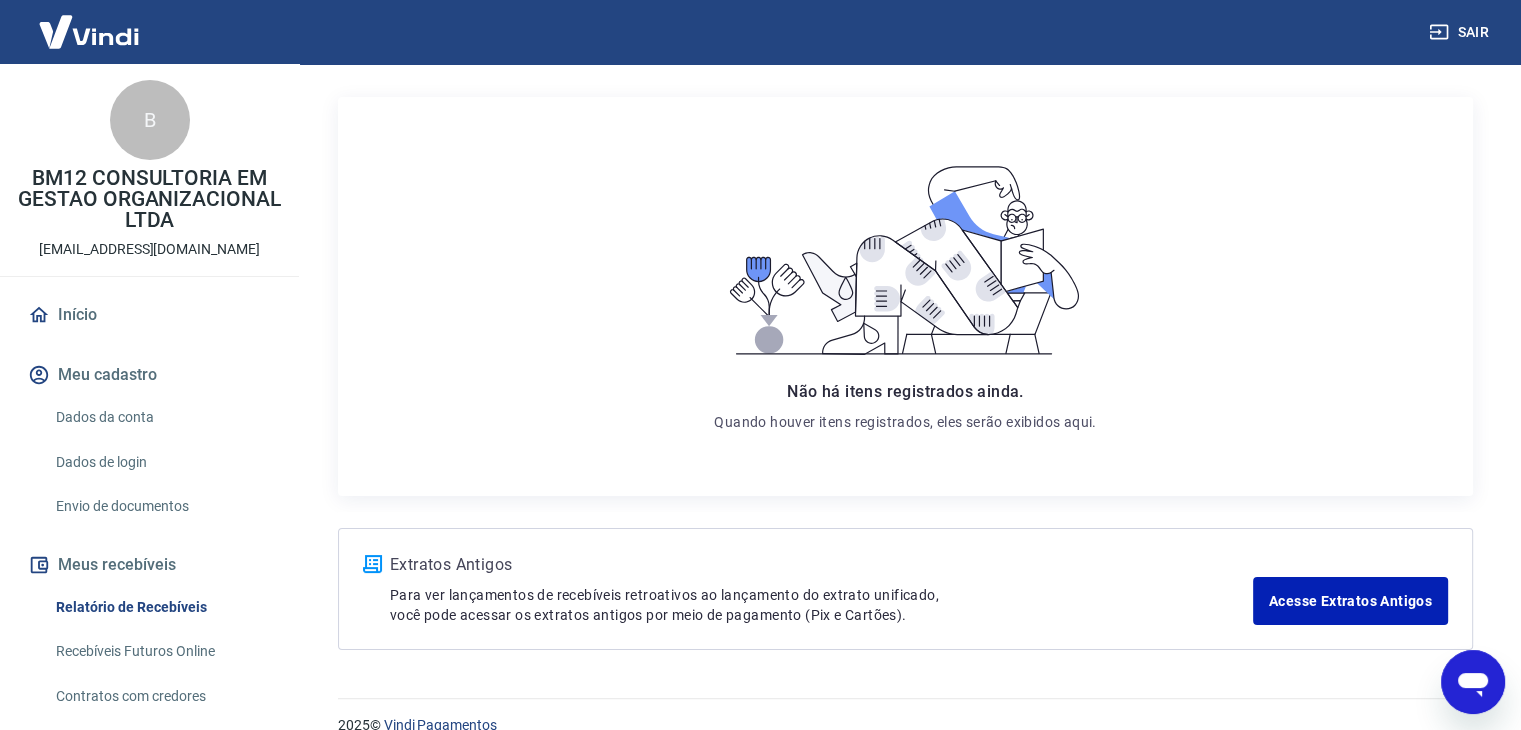 scroll, scrollTop: 263, scrollLeft: 0, axis: vertical 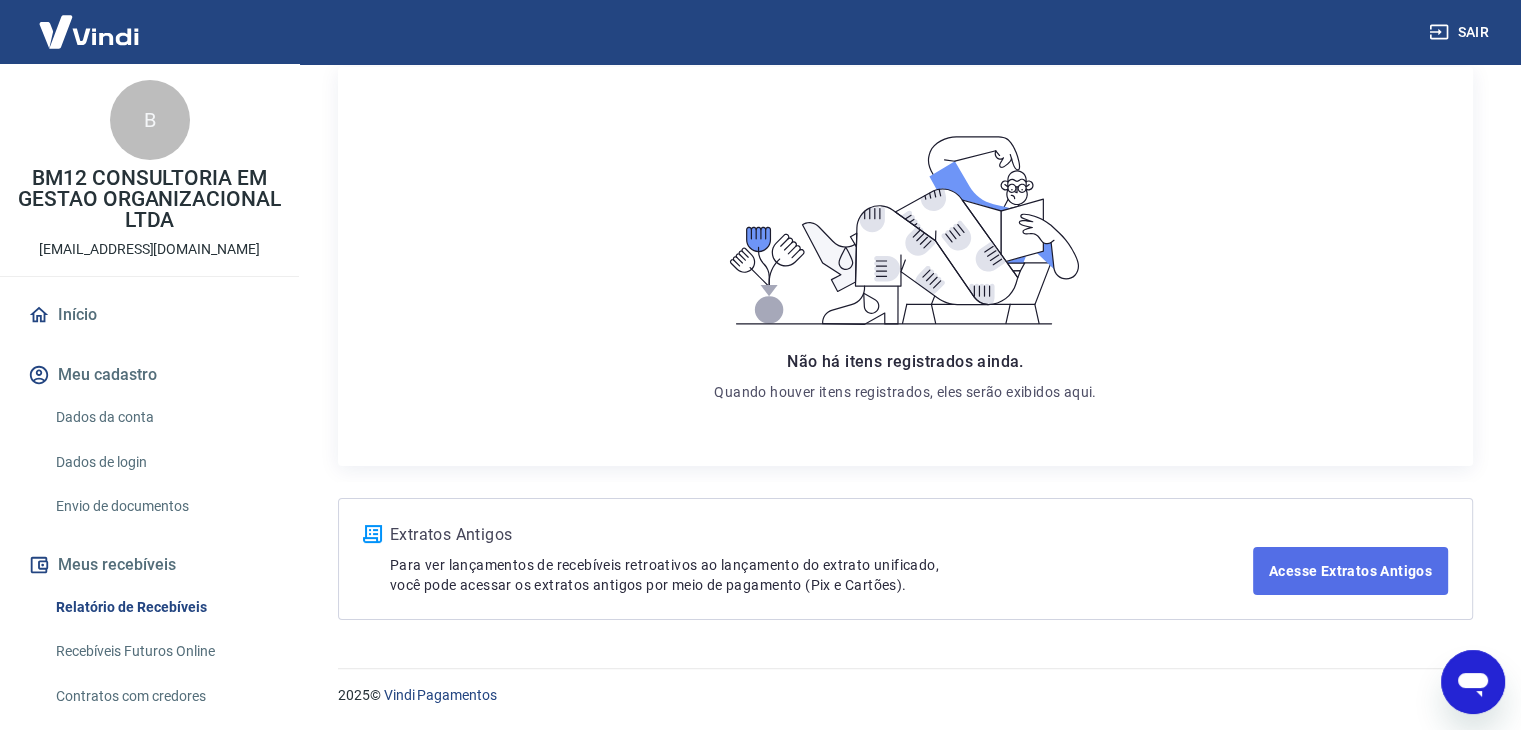 click on "Acesse Extratos Antigos" at bounding box center [1350, 571] 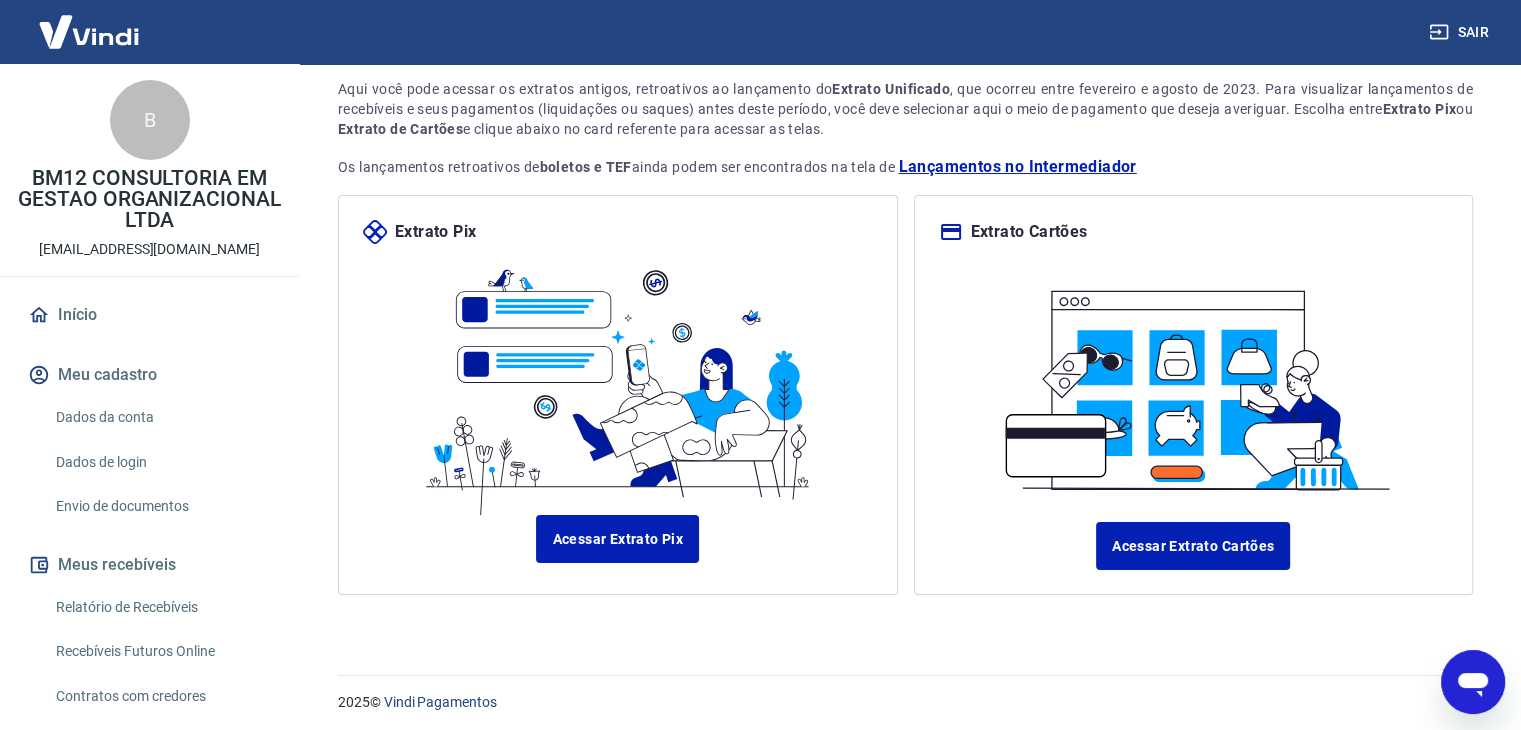 scroll, scrollTop: 138, scrollLeft: 0, axis: vertical 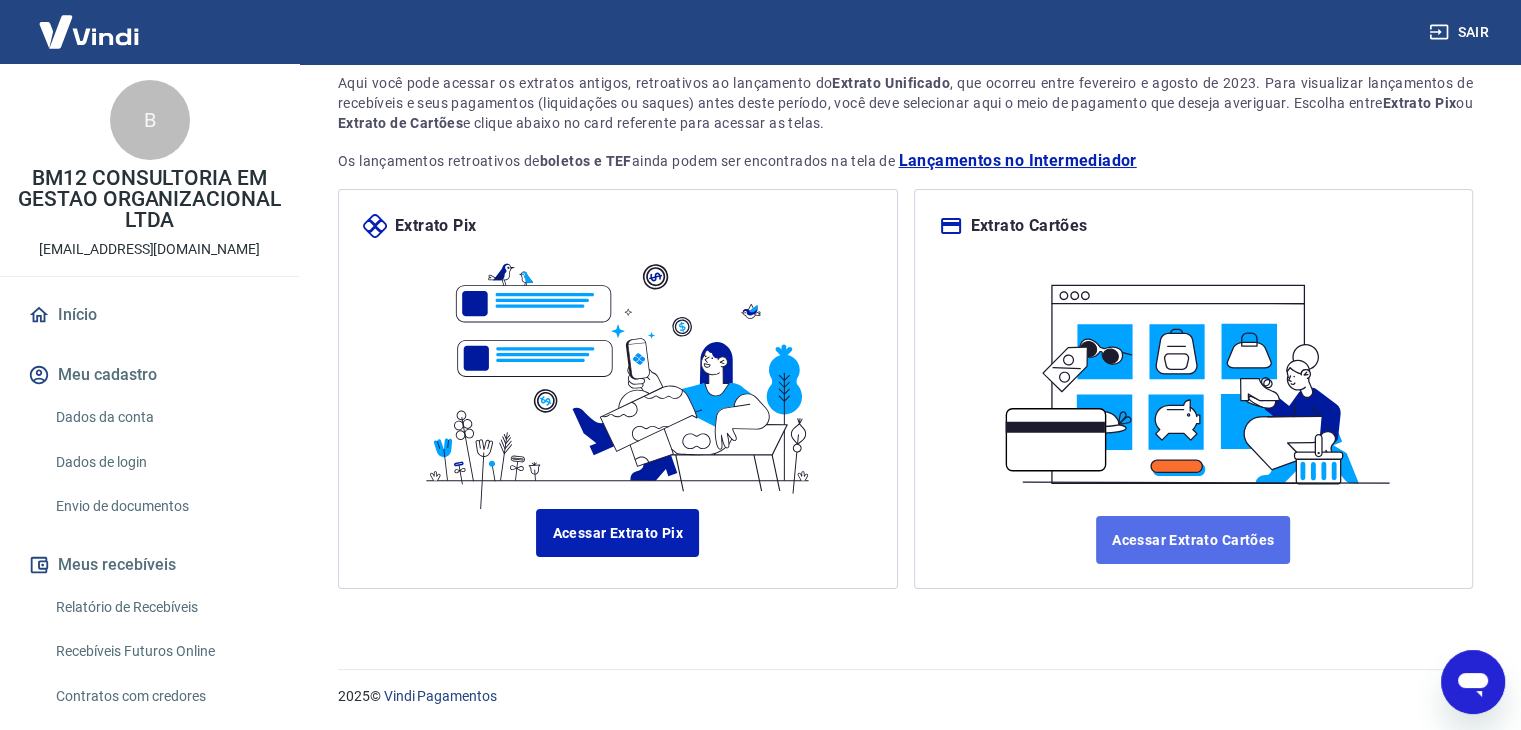 click on "Acessar Extrato Cartões" at bounding box center [1193, 540] 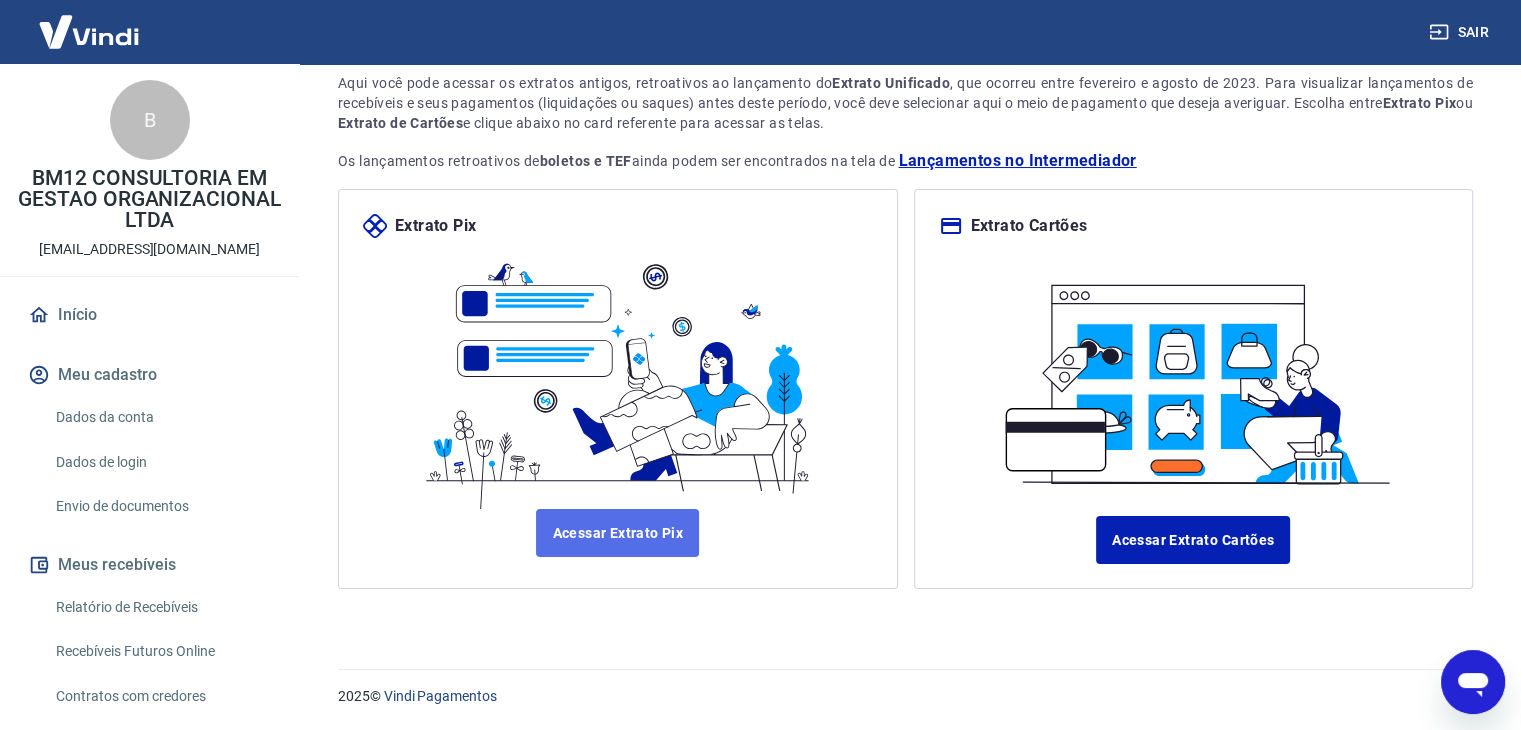 click on "Acessar Extrato Pix" at bounding box center (617, 533) 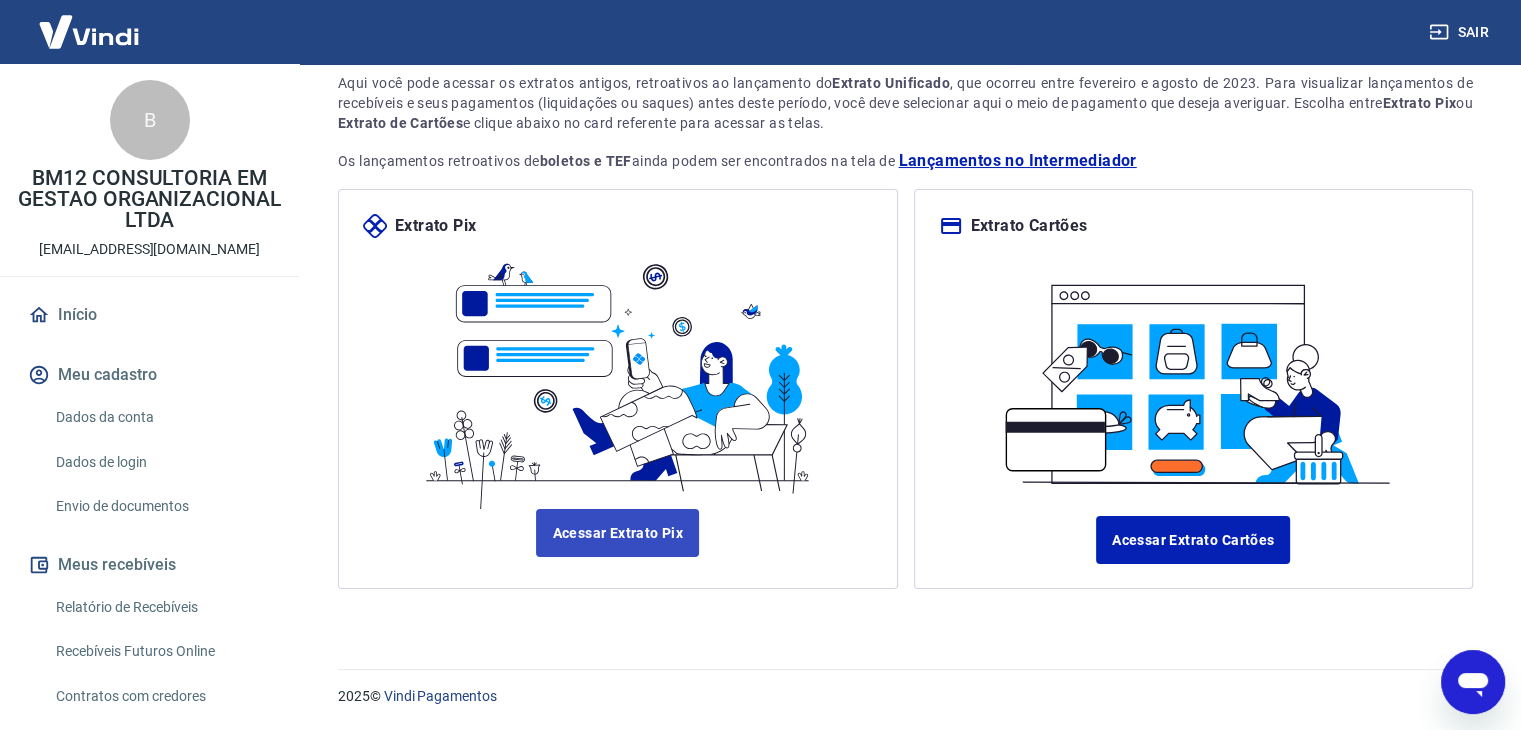 type on "x" 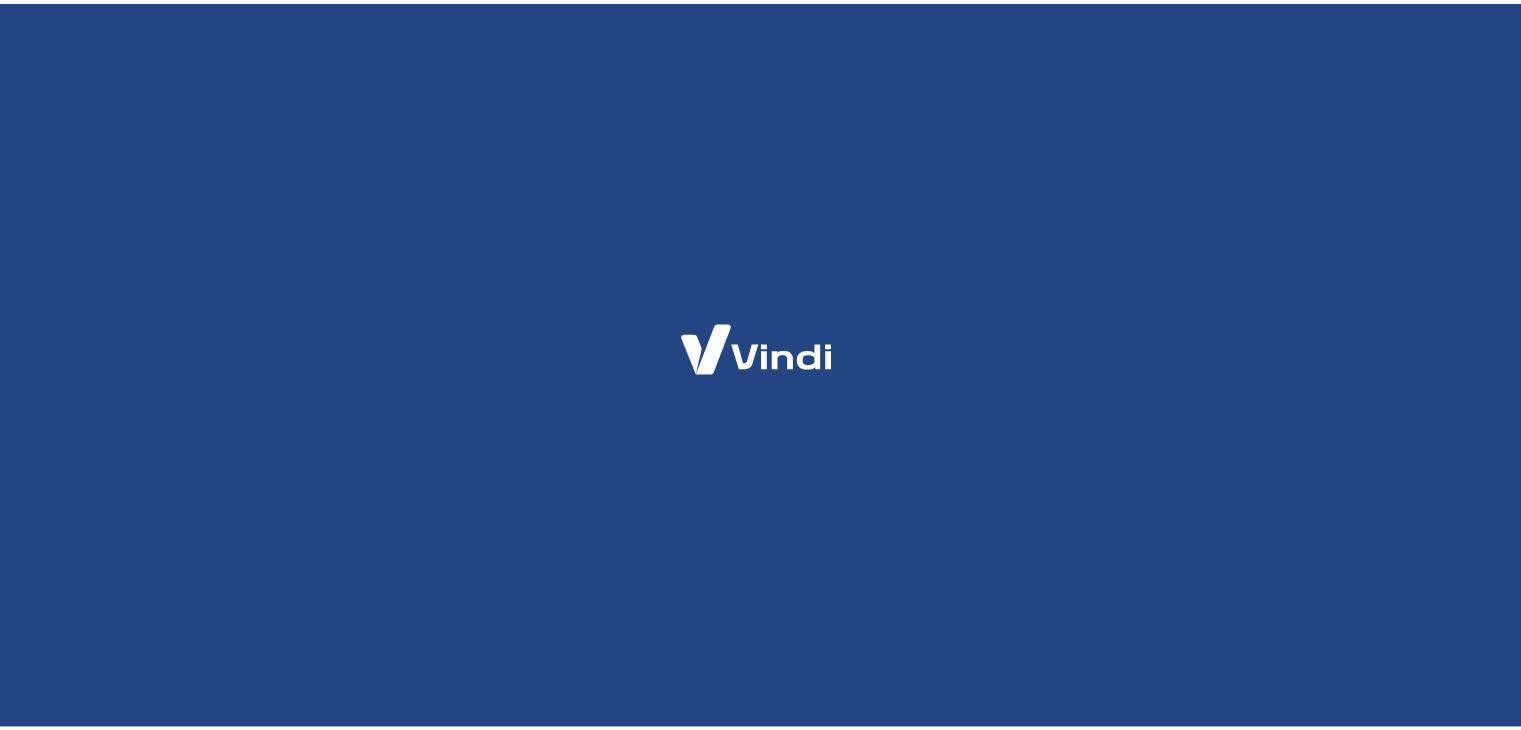 scroll, scrollTop: 0, scrollLeft: 0, axis: both 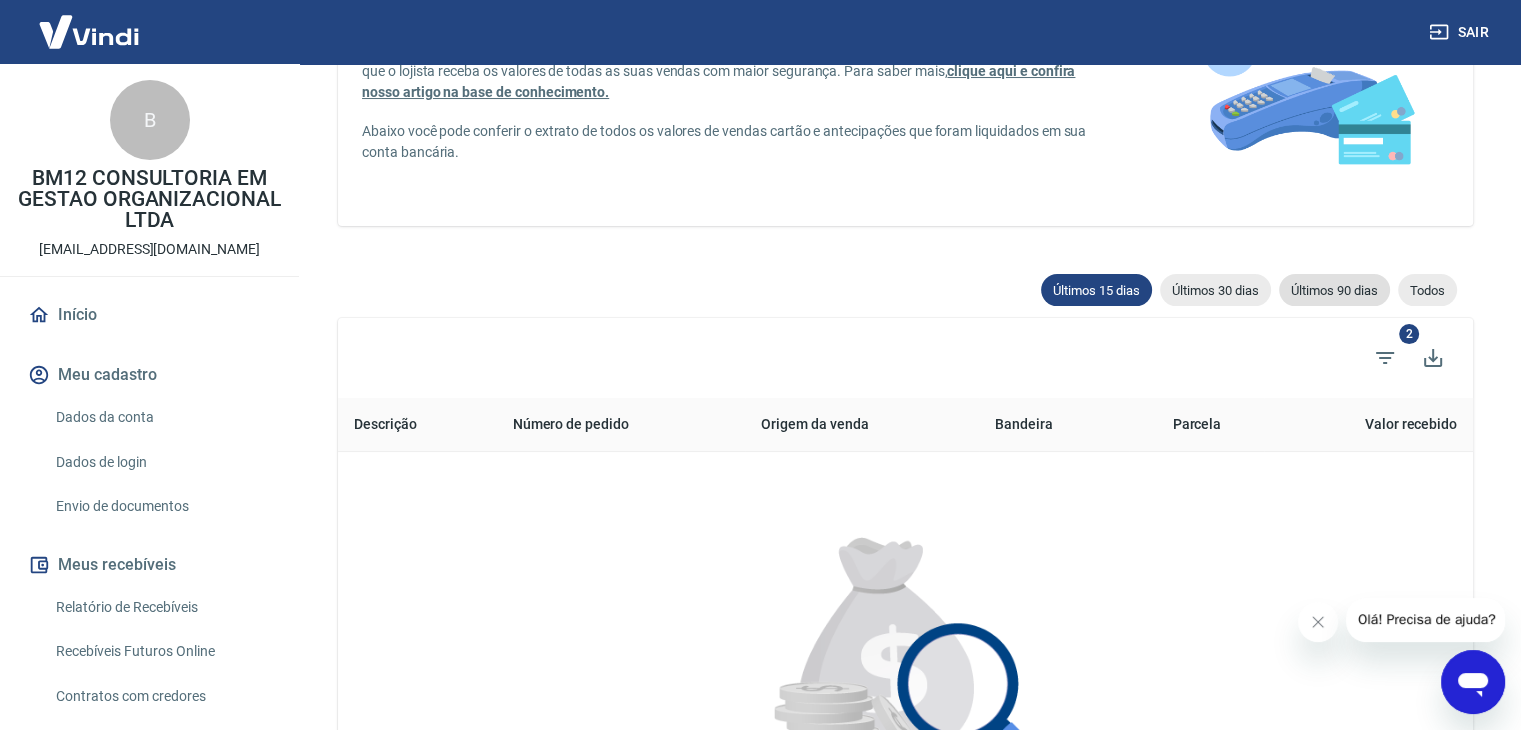 click on "Últimos 90 dias" at bounding box center [1334, 290] 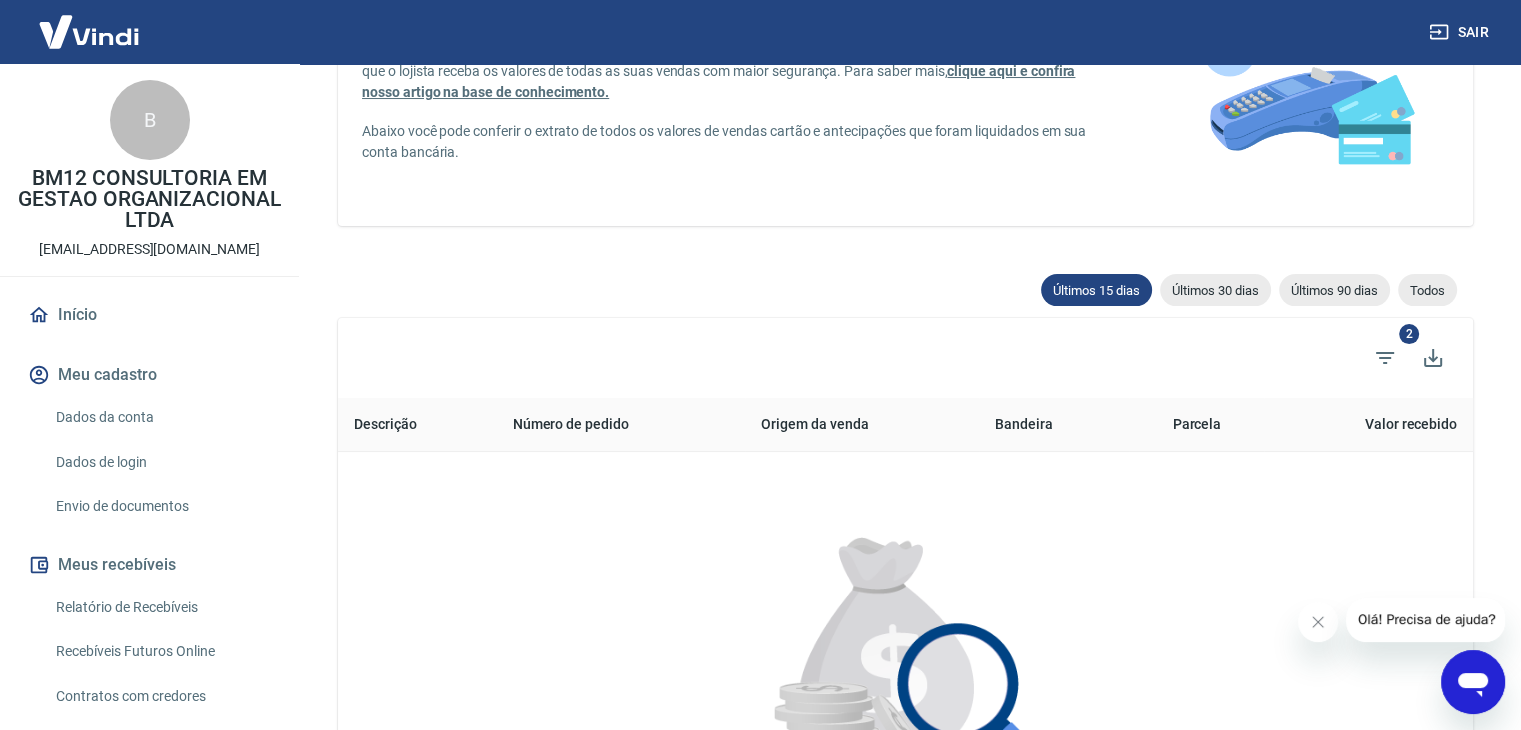 type on "[DATE]" 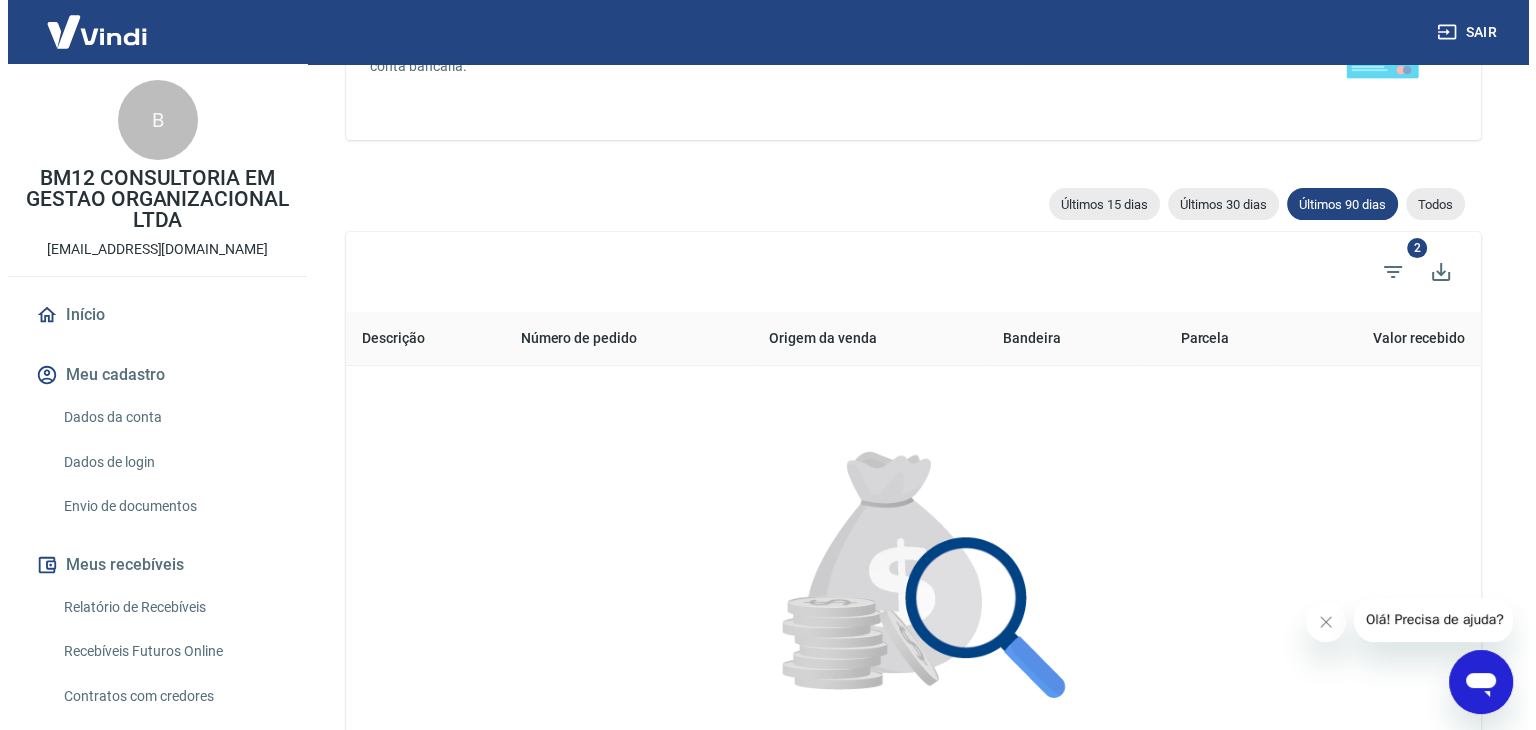 scroll, scrollTop: 300, scrollLeft: 0, axis: vertical 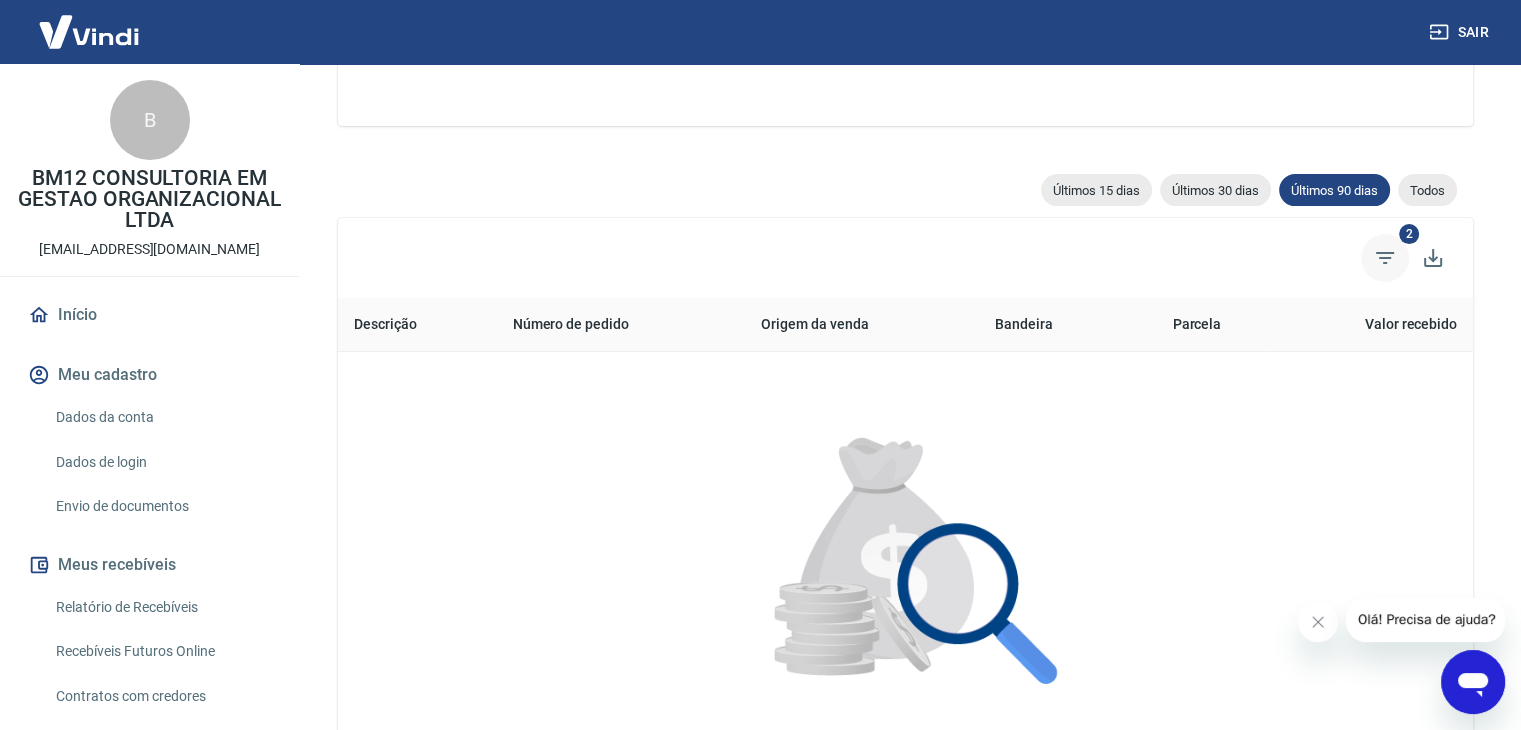 click at bounding box center [1385, 258] 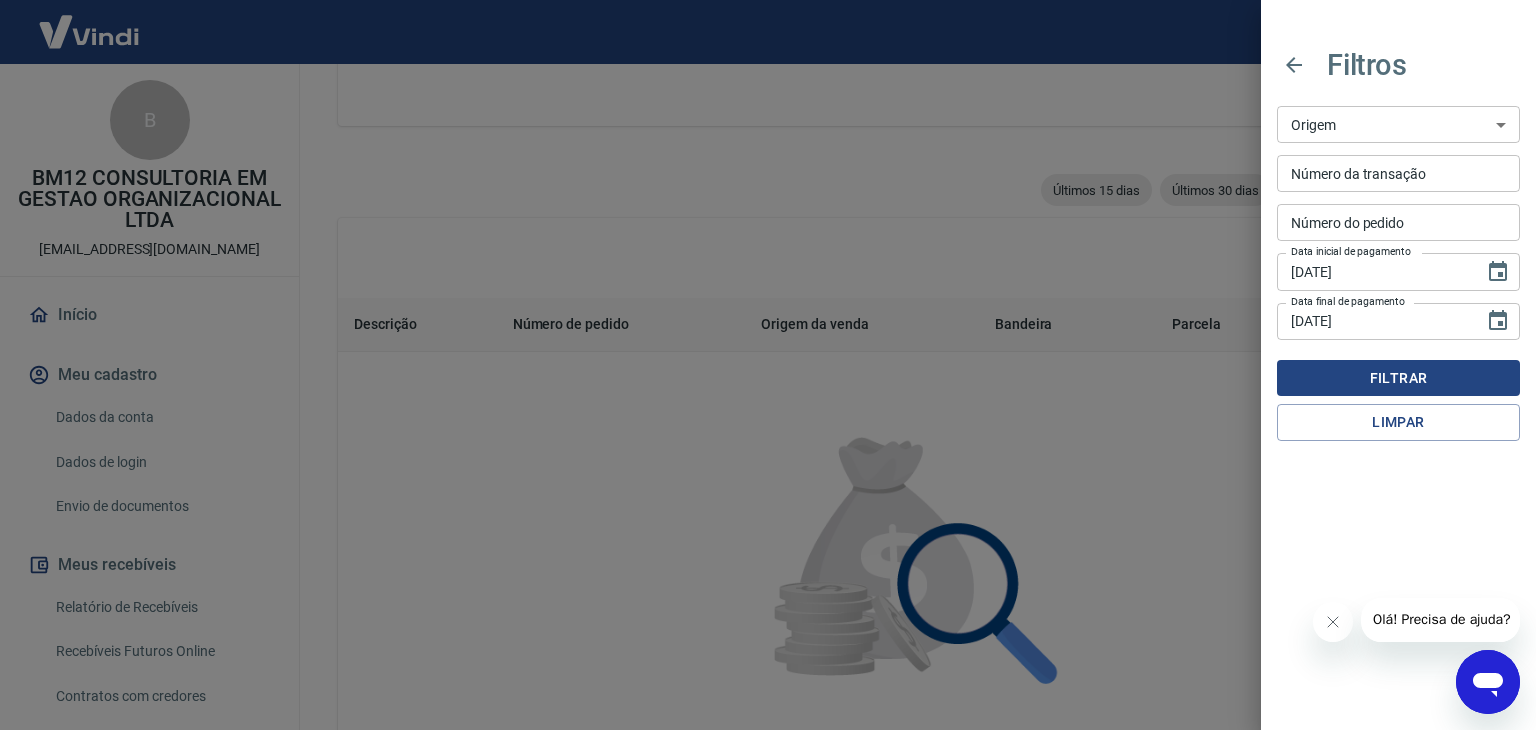 click on "Filtrar" at bounding box center [1398, 378] 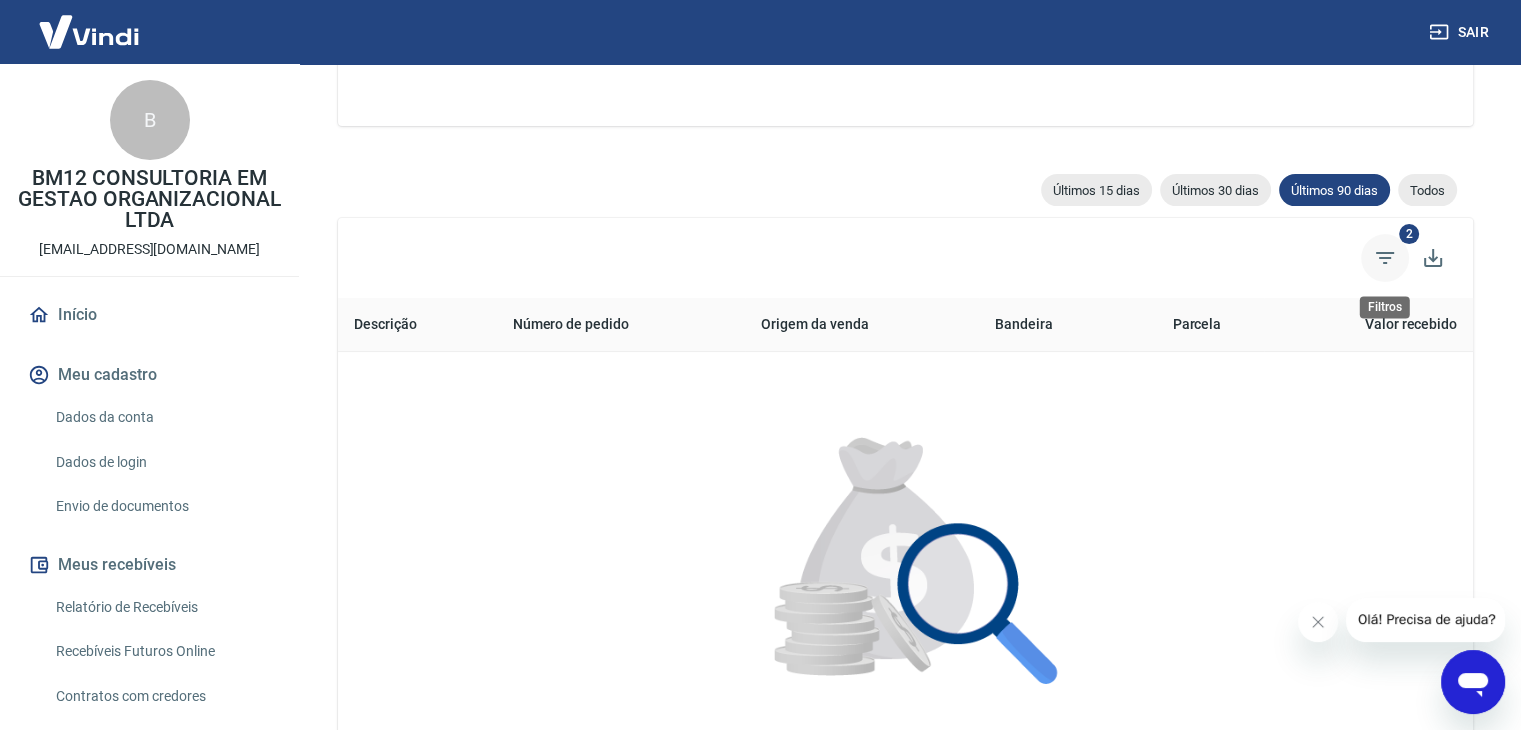 click 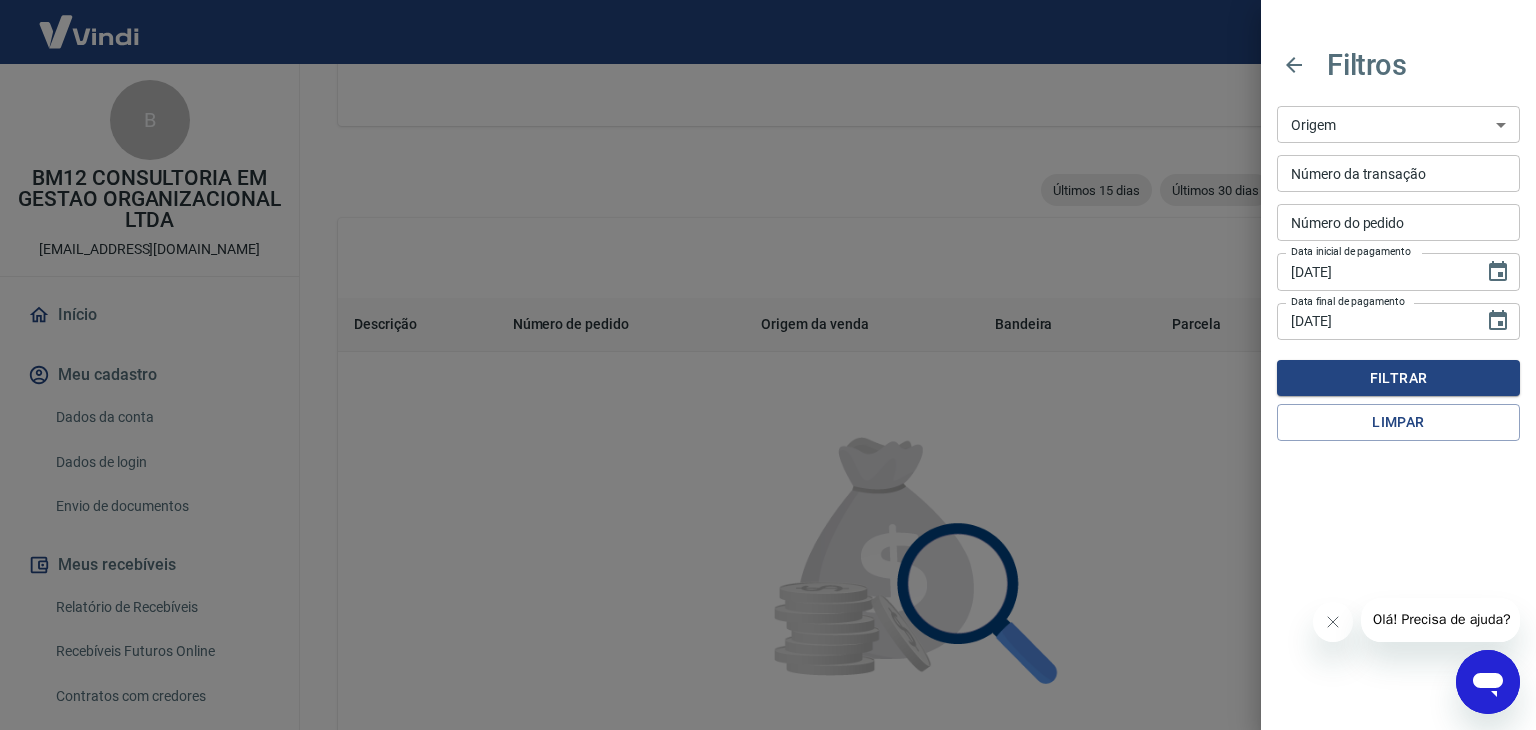 click on "Maquininha Intermediador" at bounding box center (1398, 124) 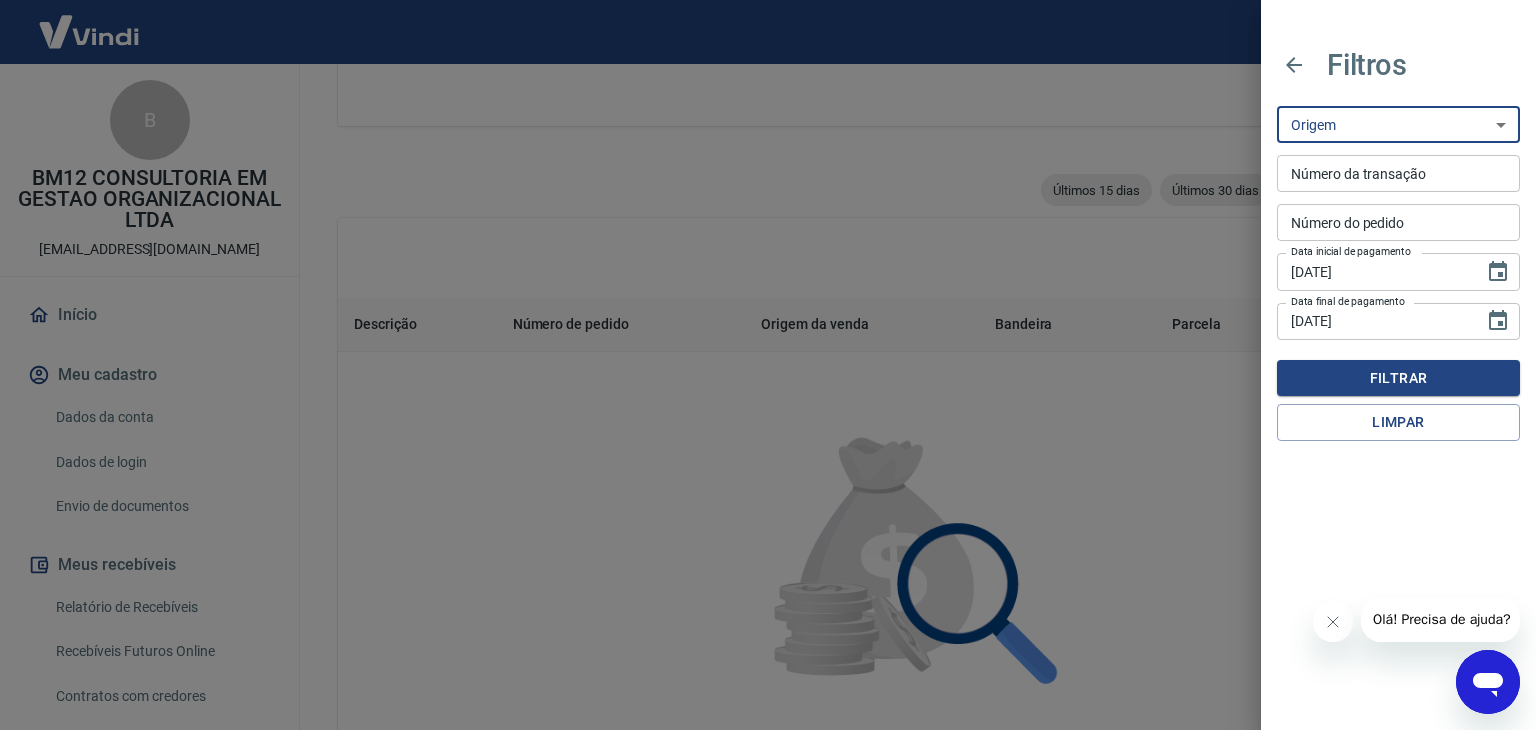 select on "pos" 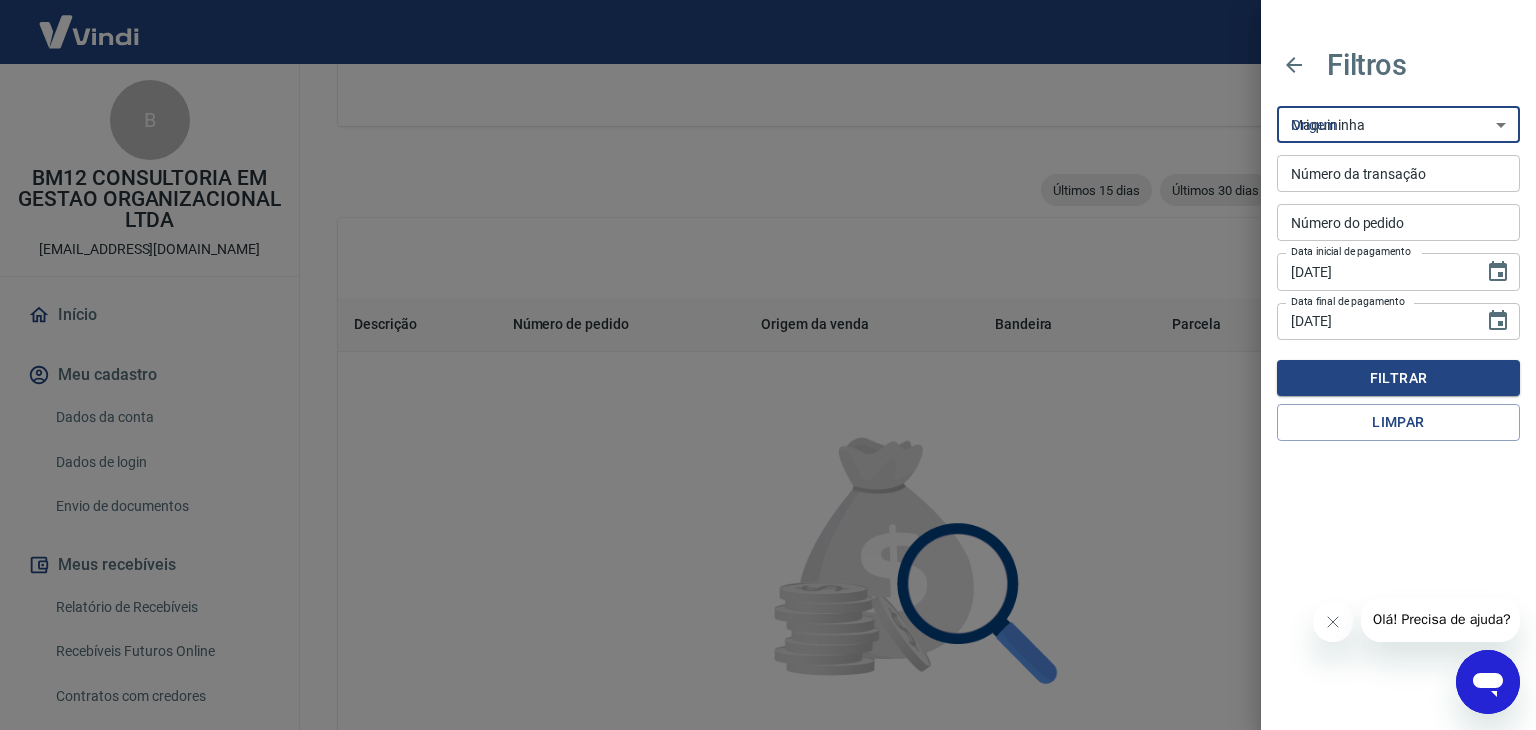 click on "Maquininha Intermediador" at bounding box center (1398, 124) 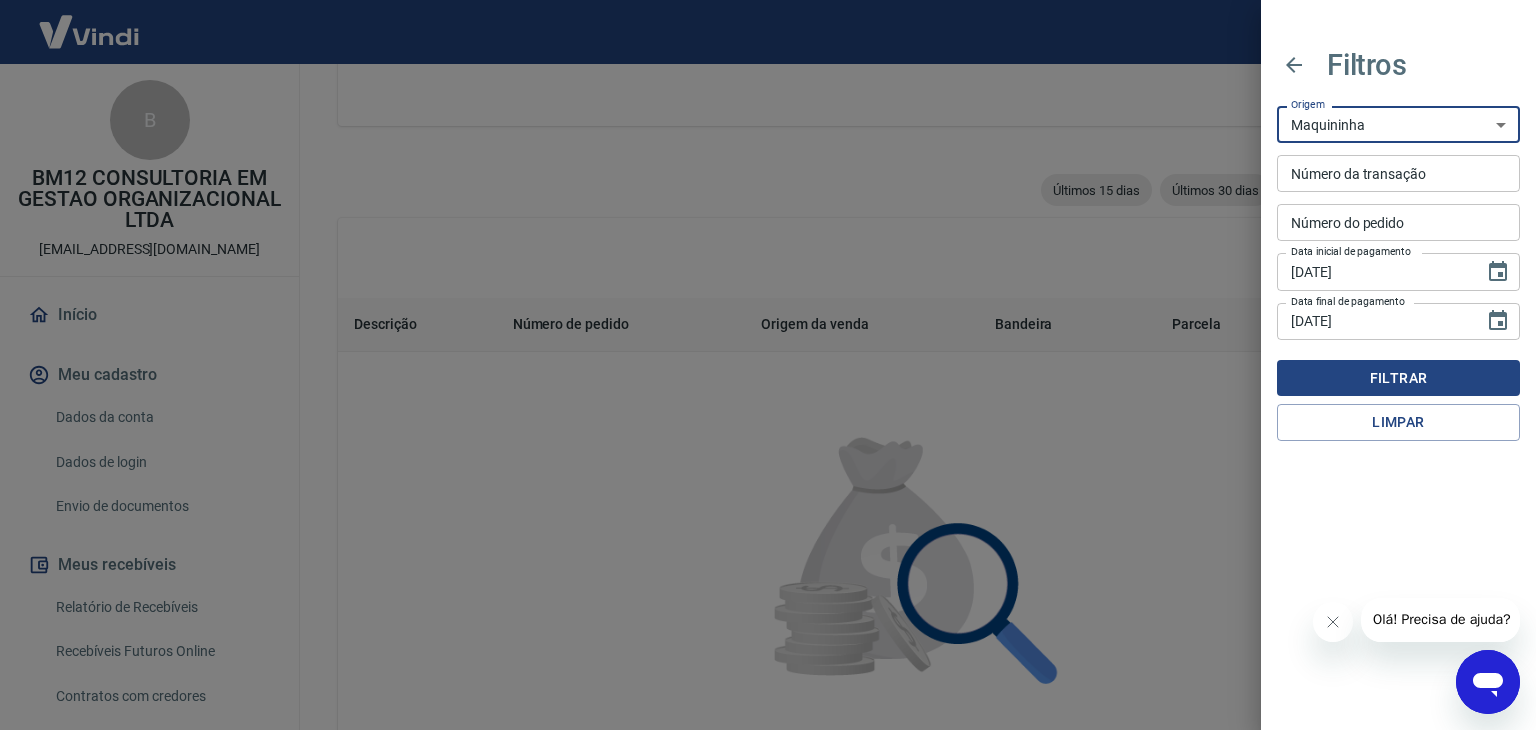 click on "Filtrar" at bounding box center [1398, 378] 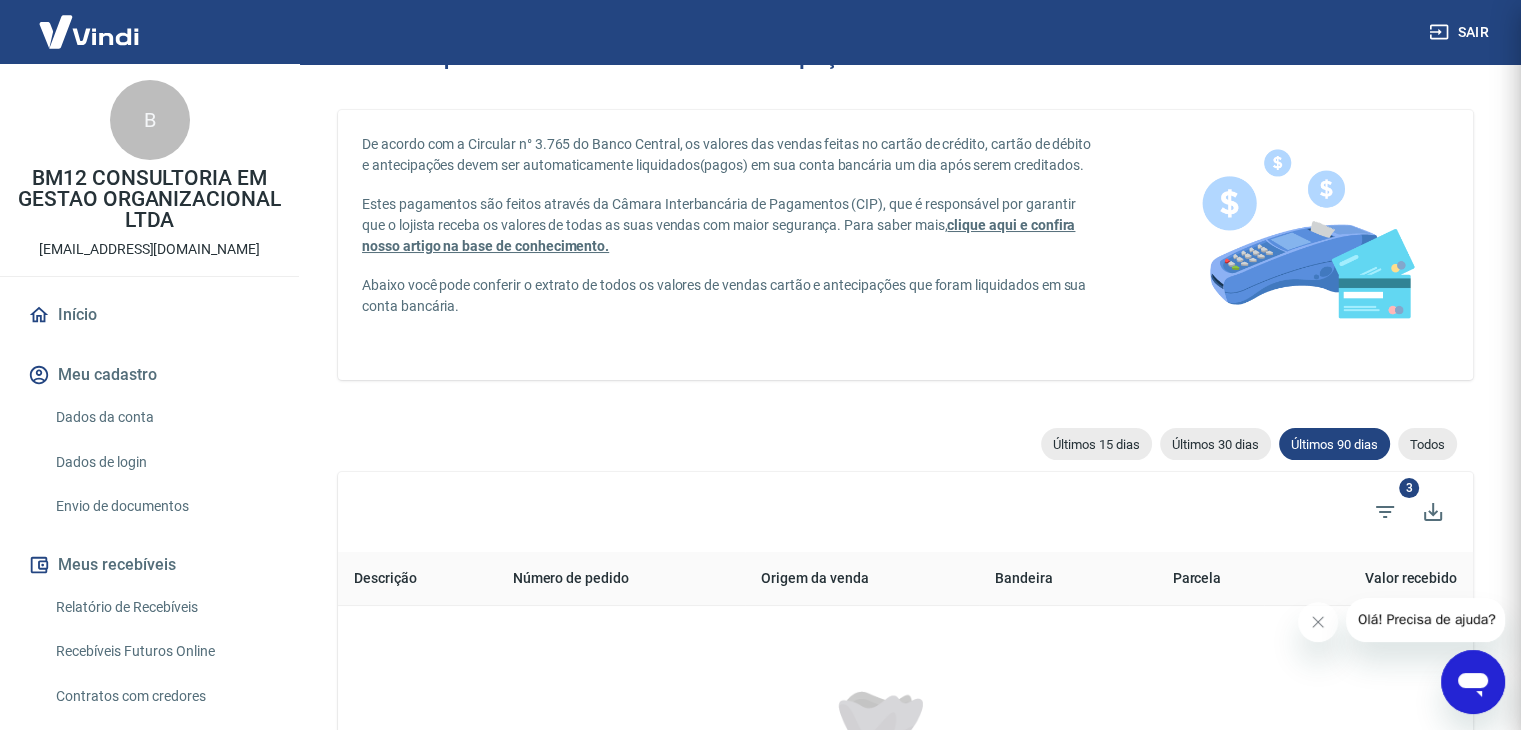 scroll, scrollTop: 300, scrollLeft: 0, axis: vertical 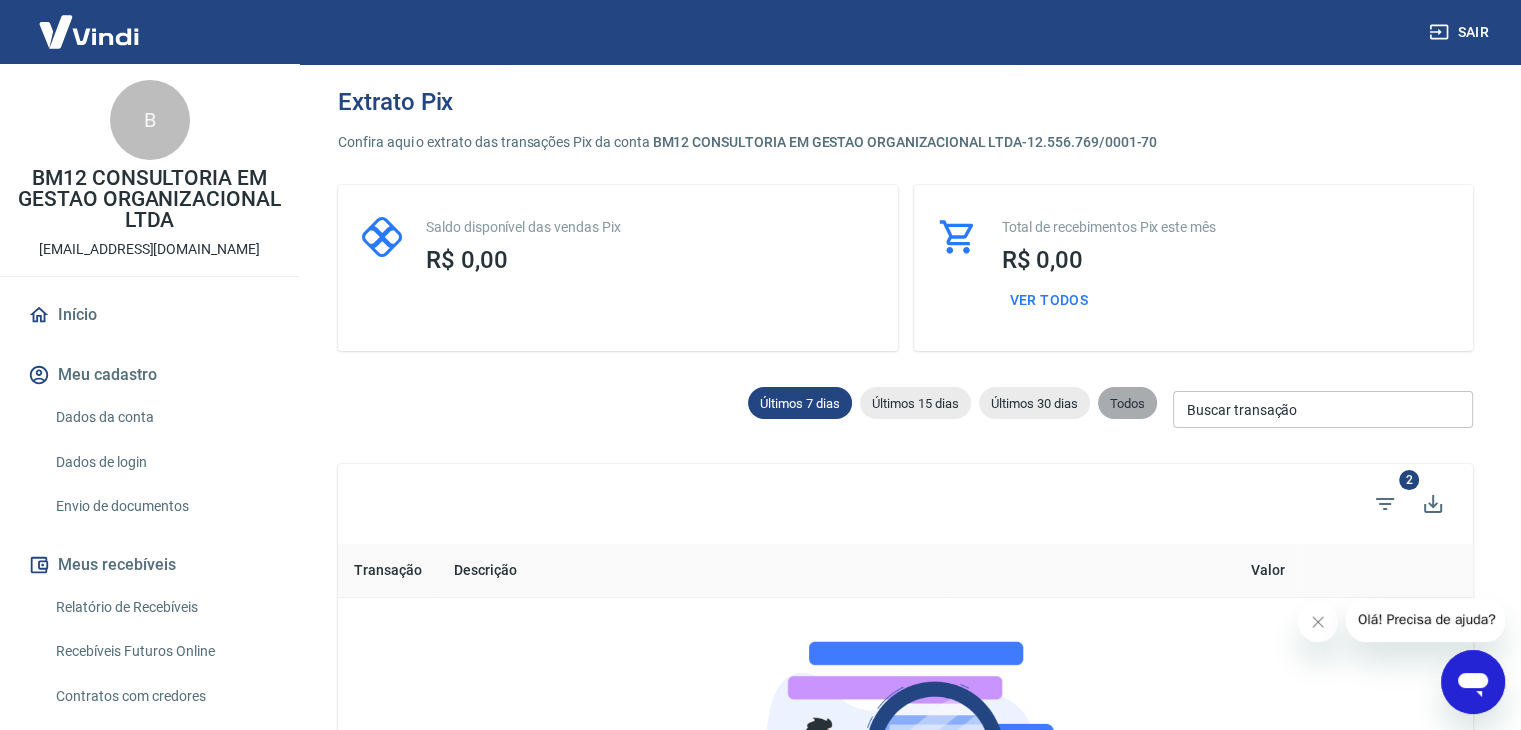 click on "Todos" at bounding box center [1127, 403] 